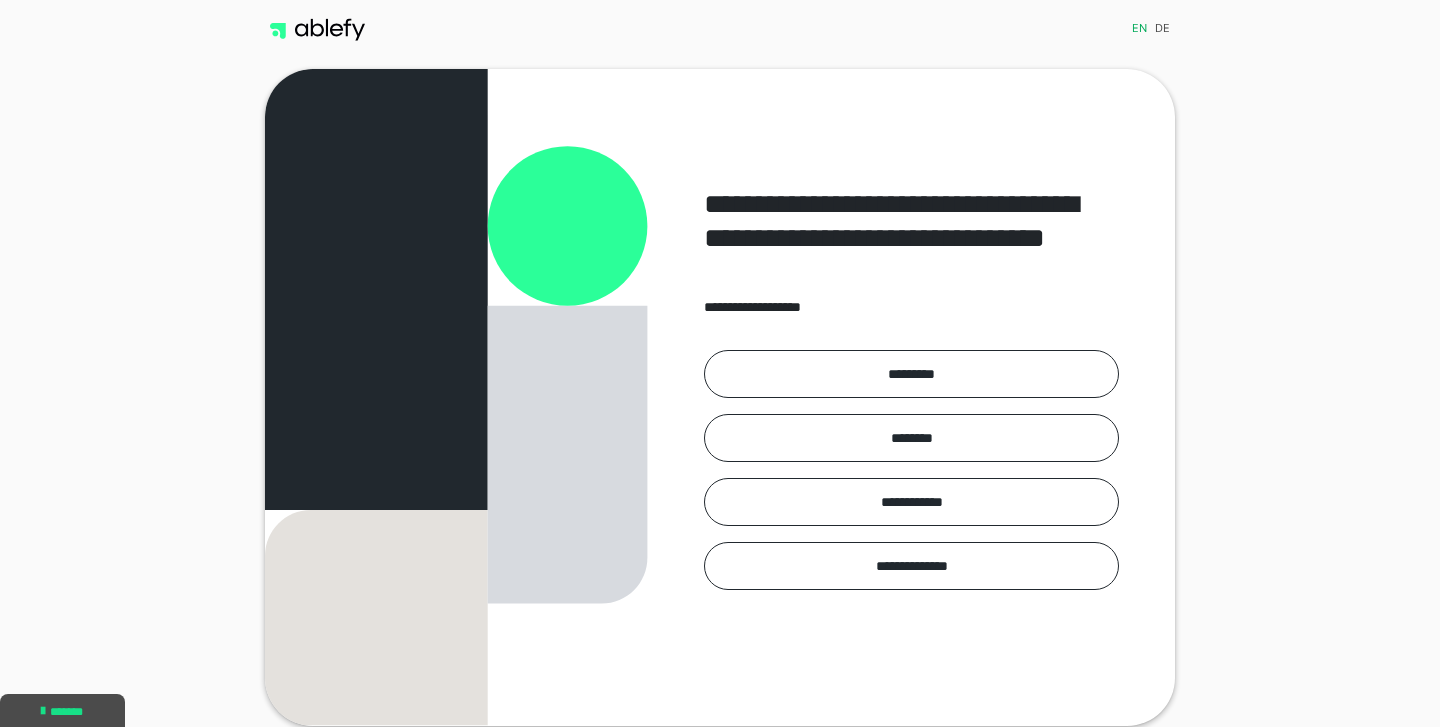 scroll, scrollTop: 0, scrollLeft: 0, axis: both 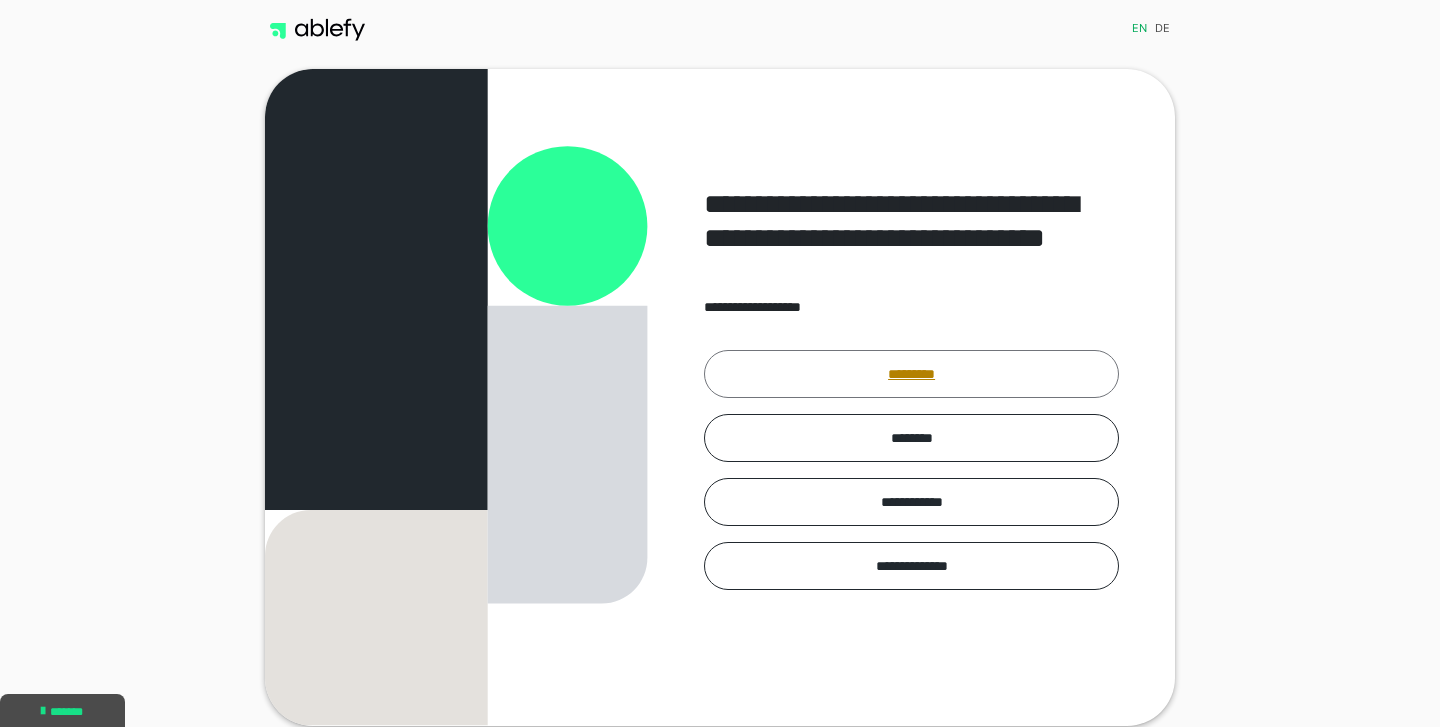 click on "*********" at bounding box center [911, 374] 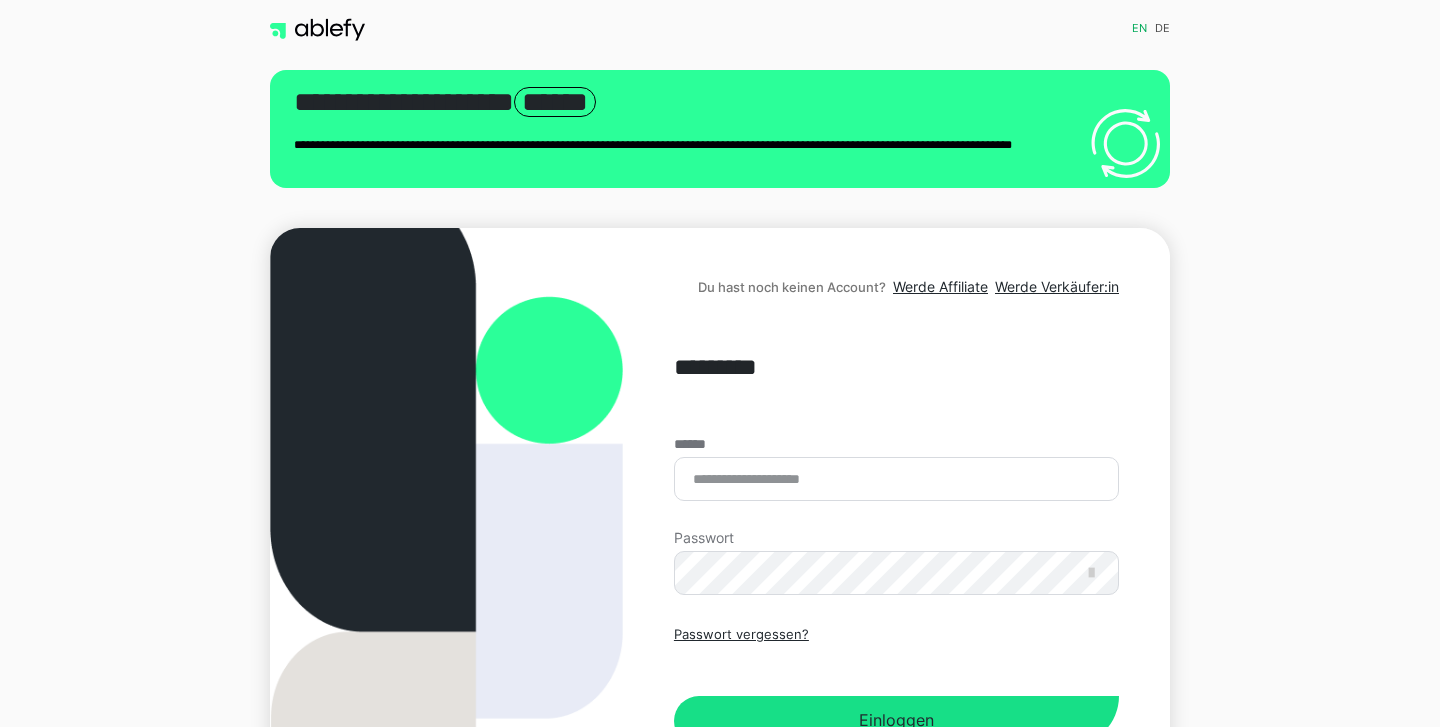 scroll, scrollTop: 0, scrollLeft: 0, axis: both 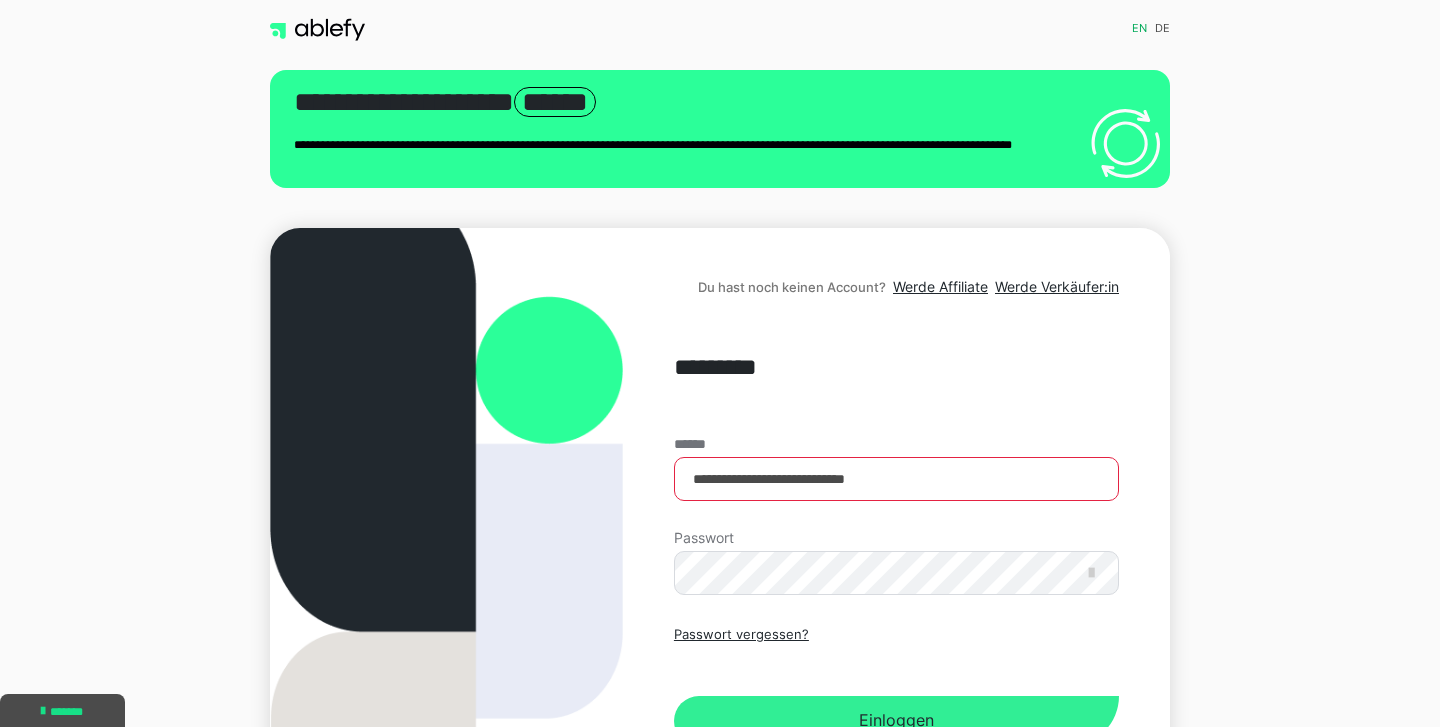 click on "Einloggen" at bounding box center (896, 721) 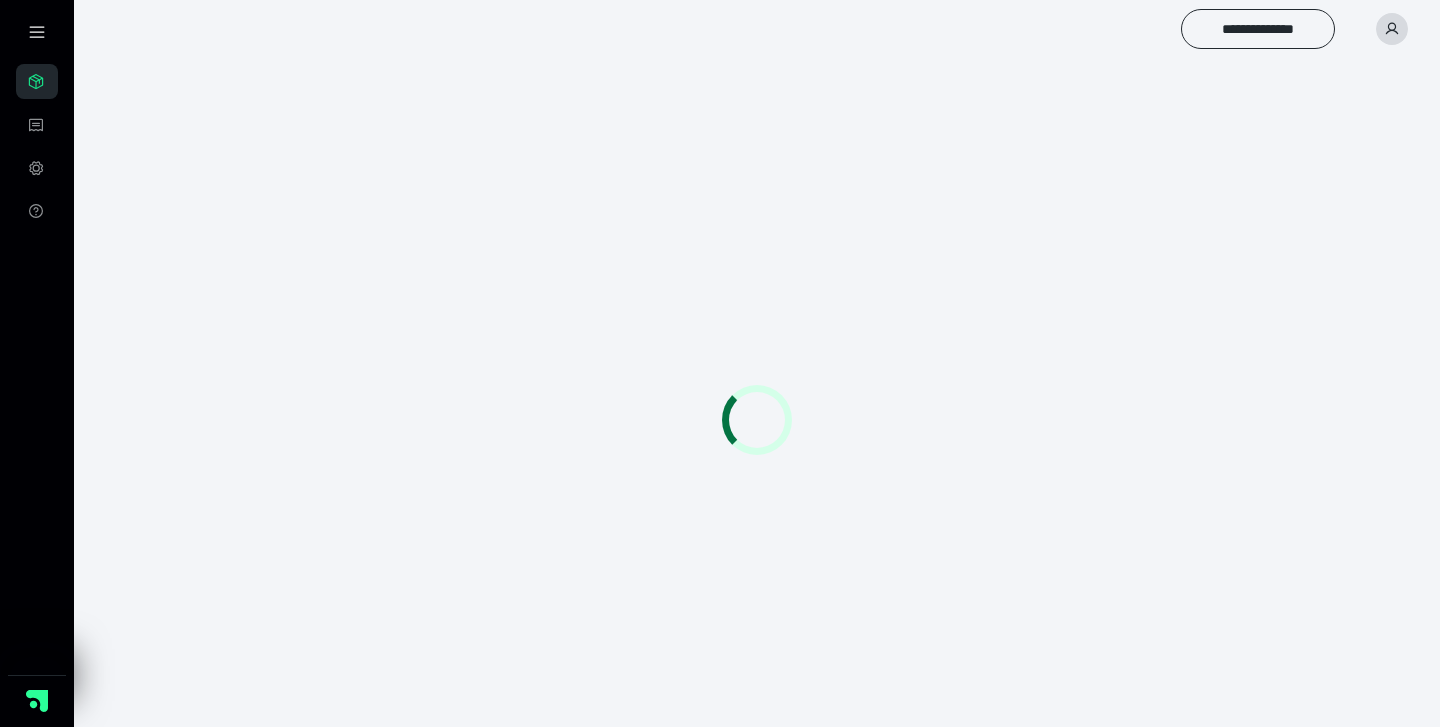 scroll, scrollTop: 0, scrollLeft: 0, axis: both 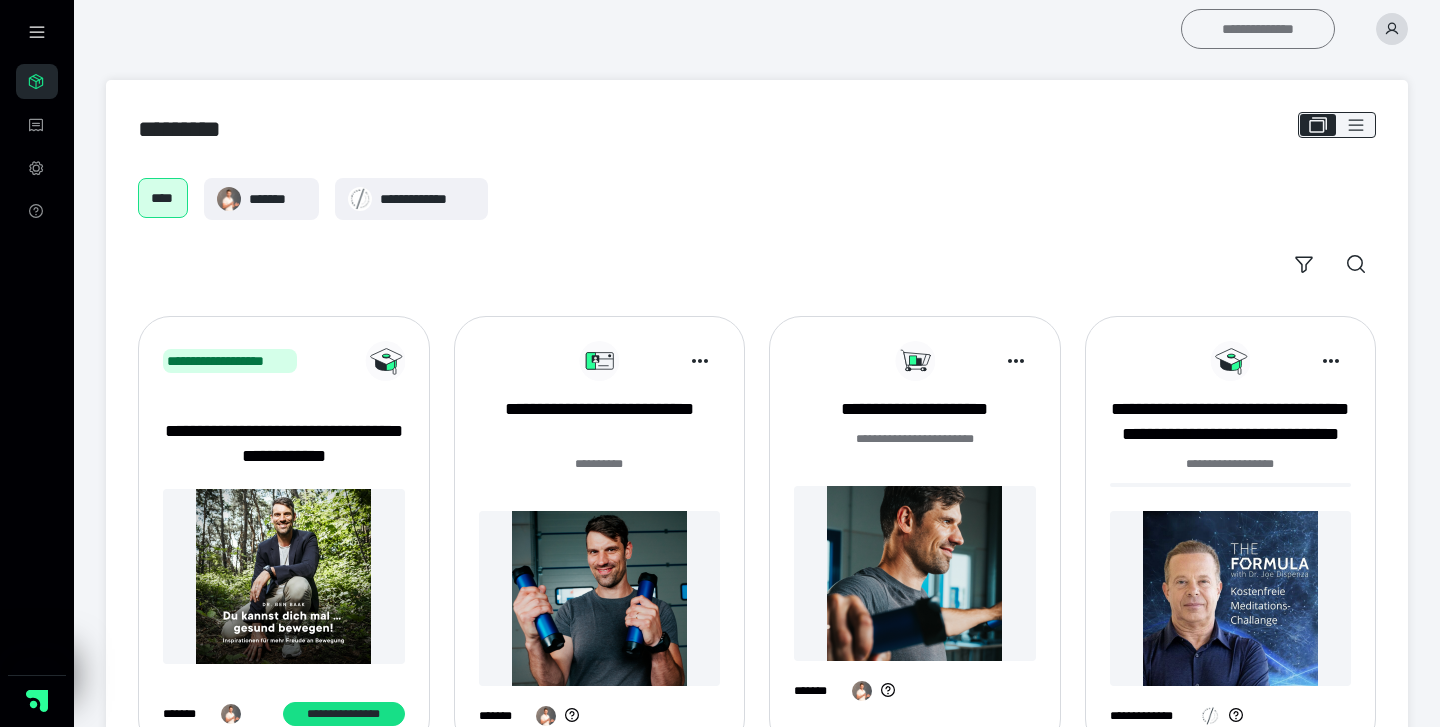 click on "**********" at bounding box center [1258, 29] 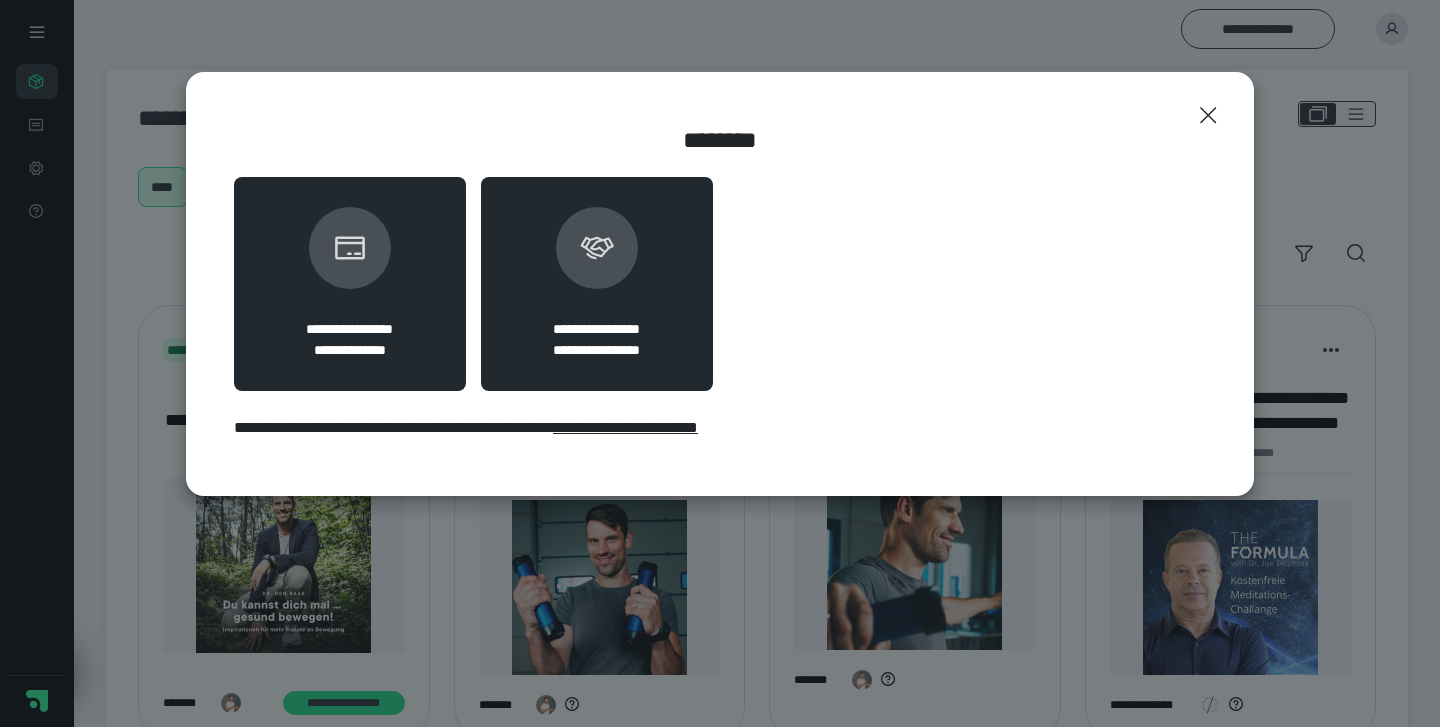 click on "**********" at bounding box center (597, 329) 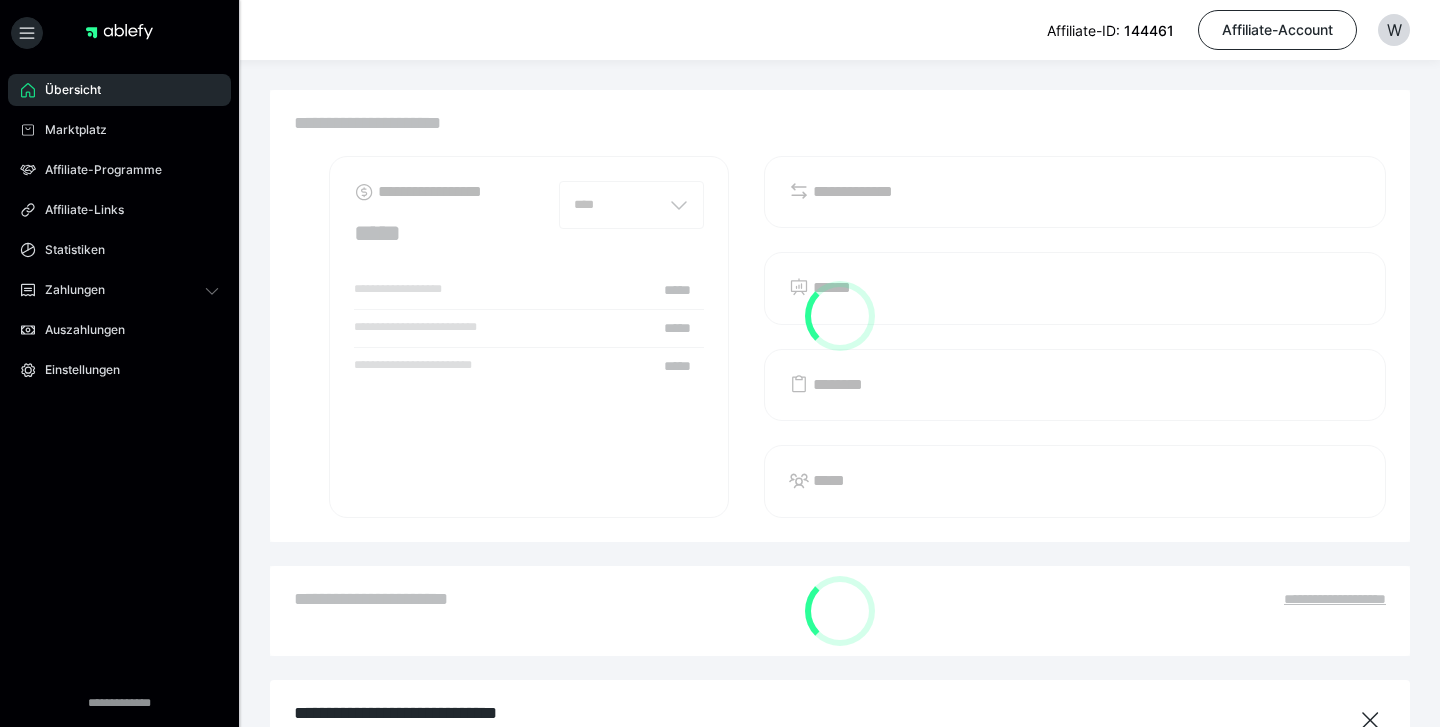 scroll, scrollTop: 0, scrollLeft: 0, axis: both 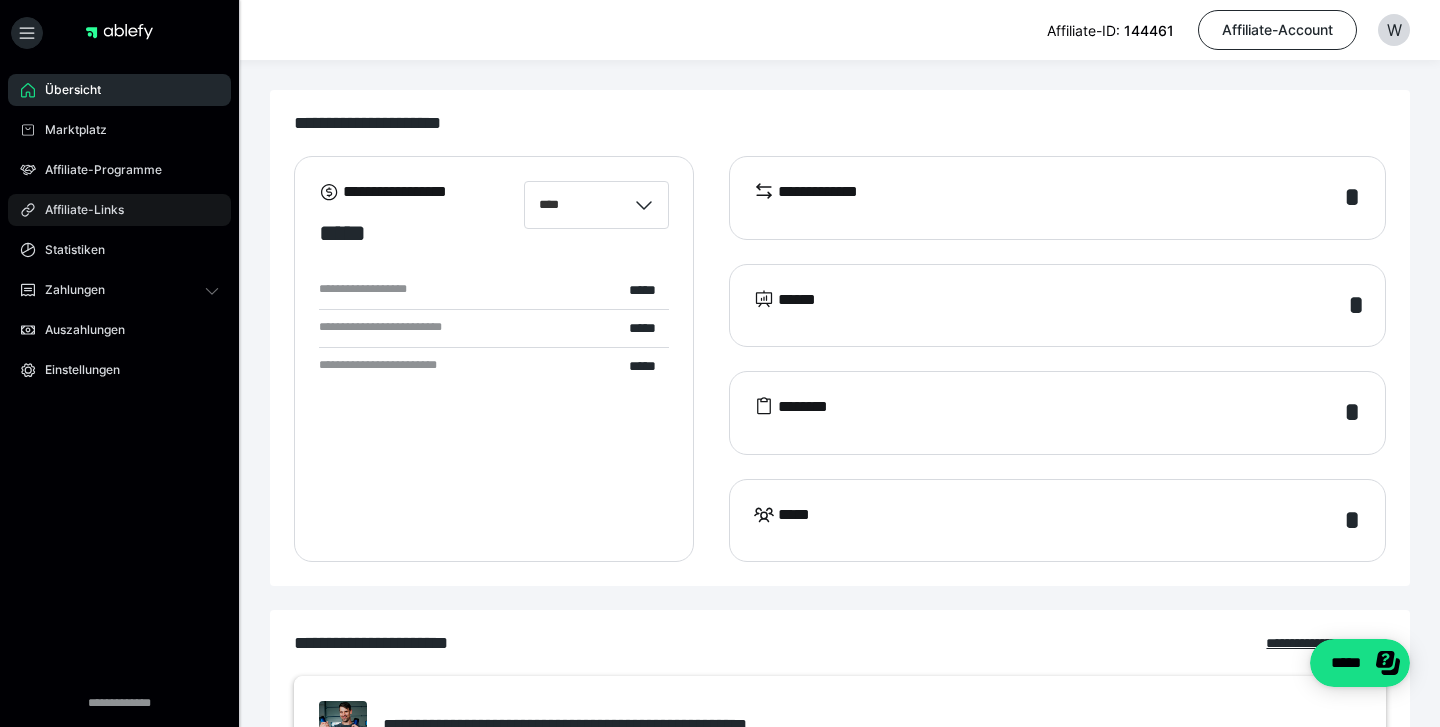 click on "Affiliate-Links" at bounding box center [119, 210] 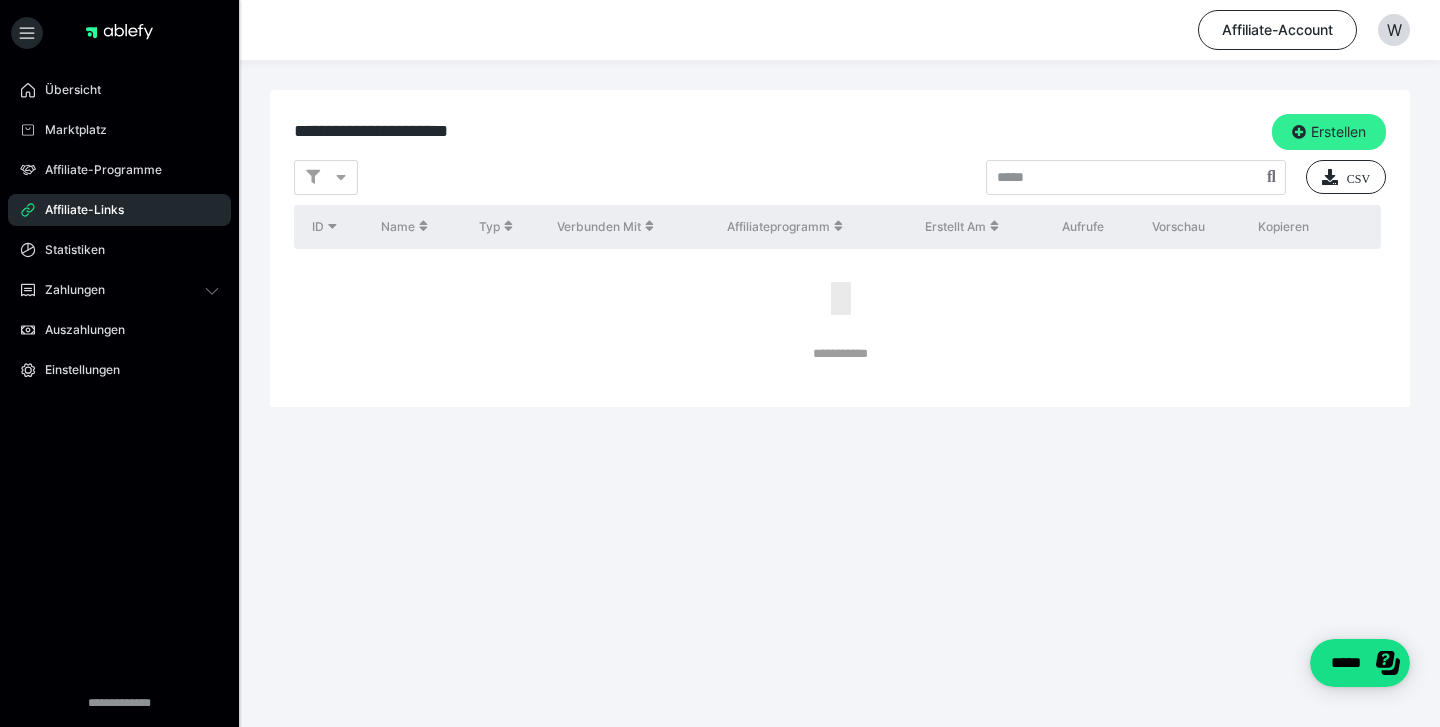 click at bounding box center [1299, 132] 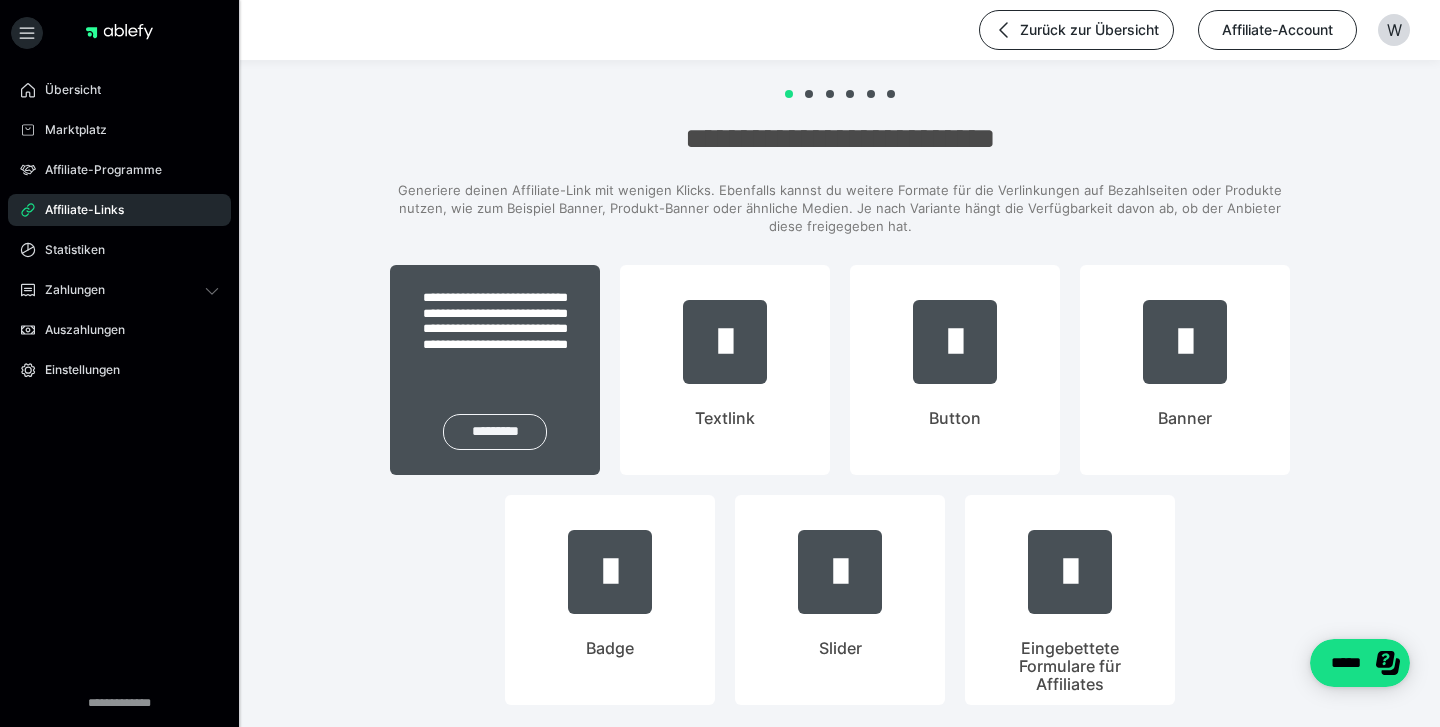 click on "*********" at bounding box center [495, 432] 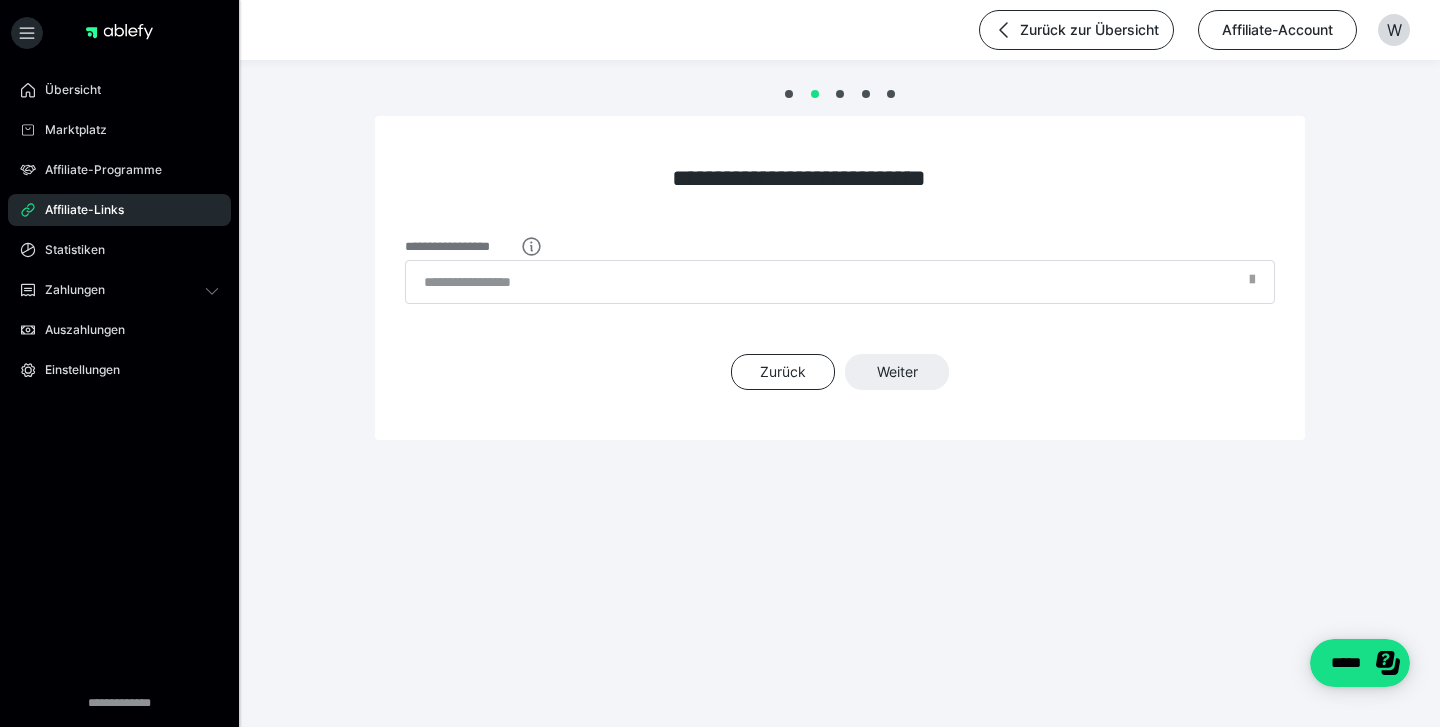 click on "**********" at bounding box center [840, 315] 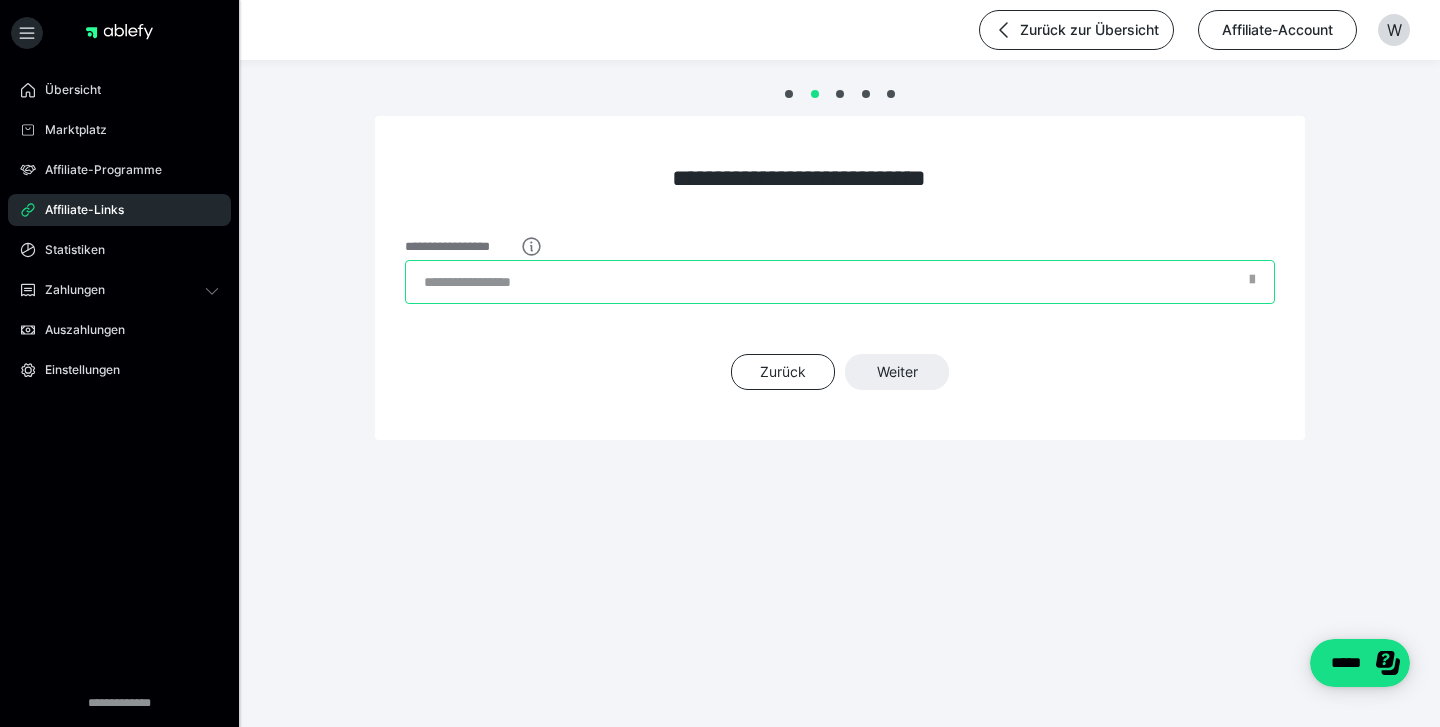 click on "**********" at bounding box center (840, 282) 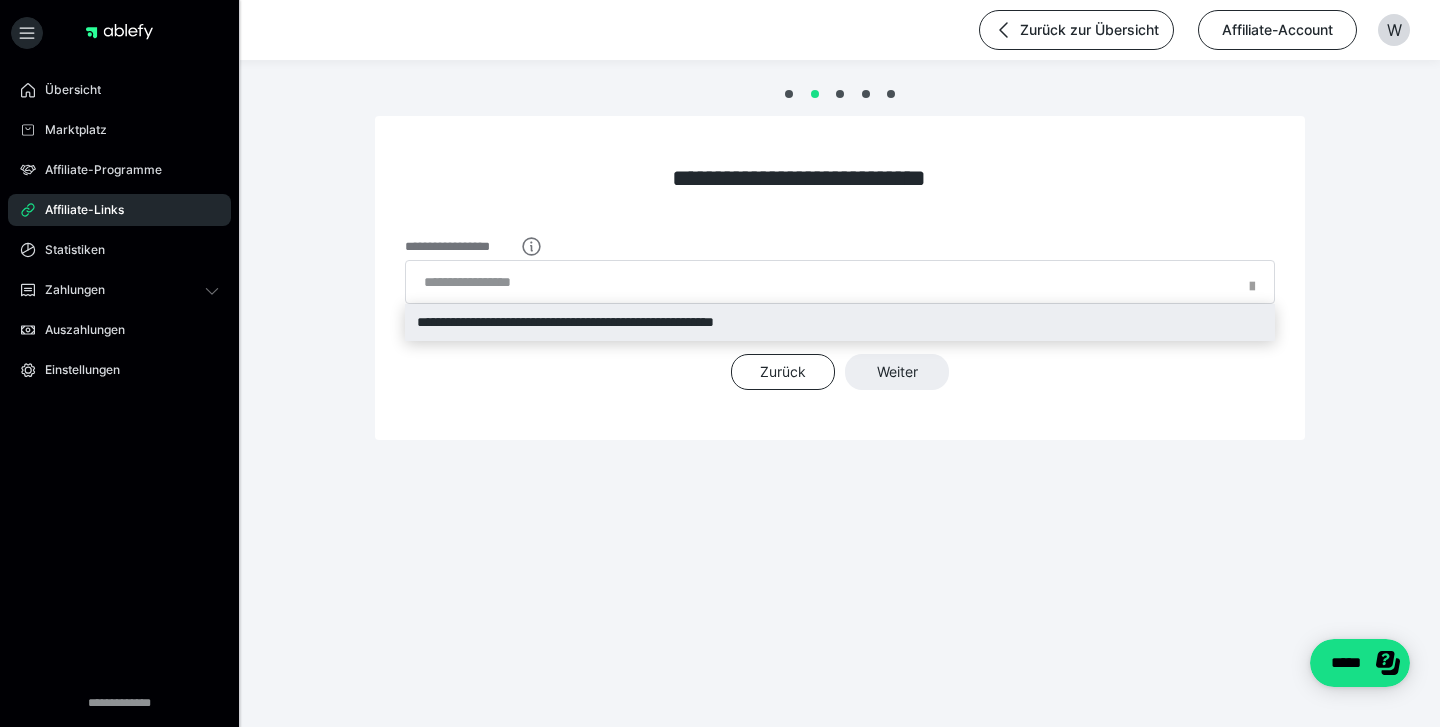 click on "**********" at bounding box center [840, 322] 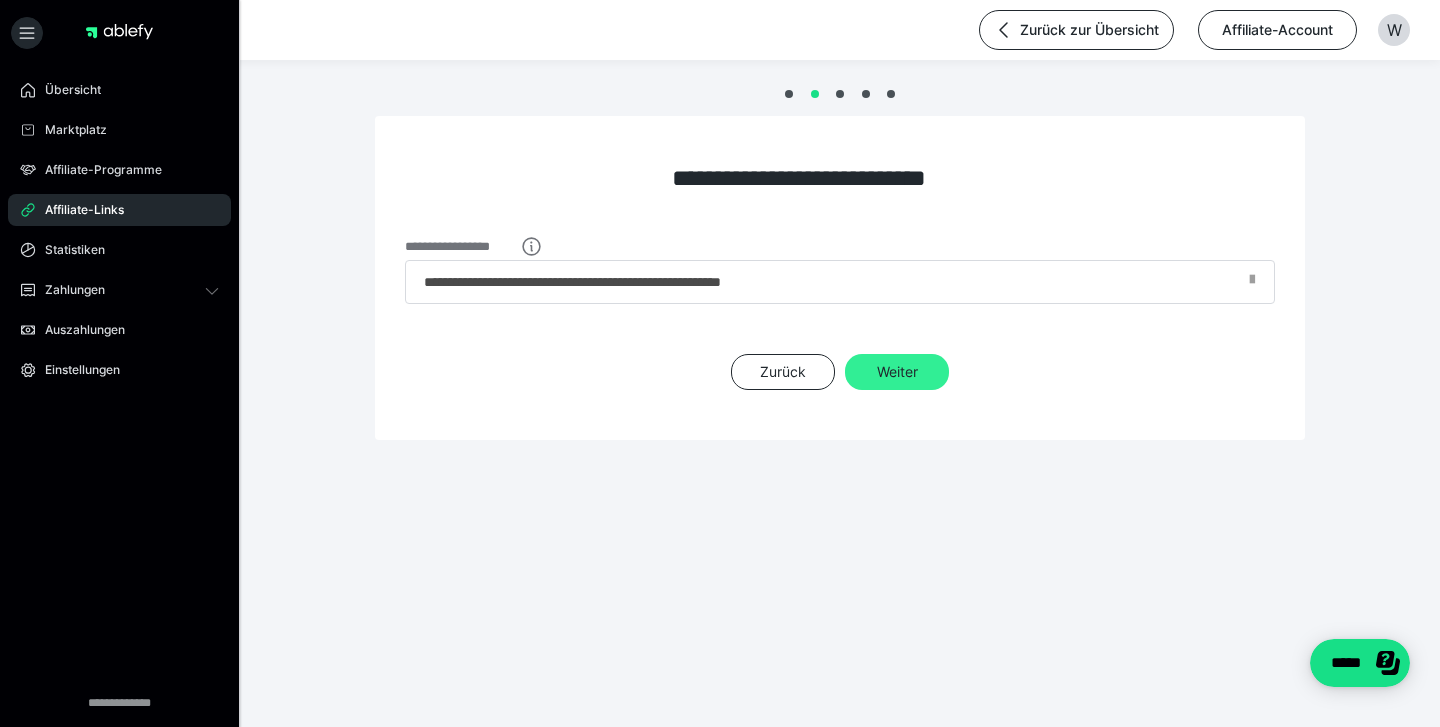 click on "Weiter" at bounding box center (897, 372) 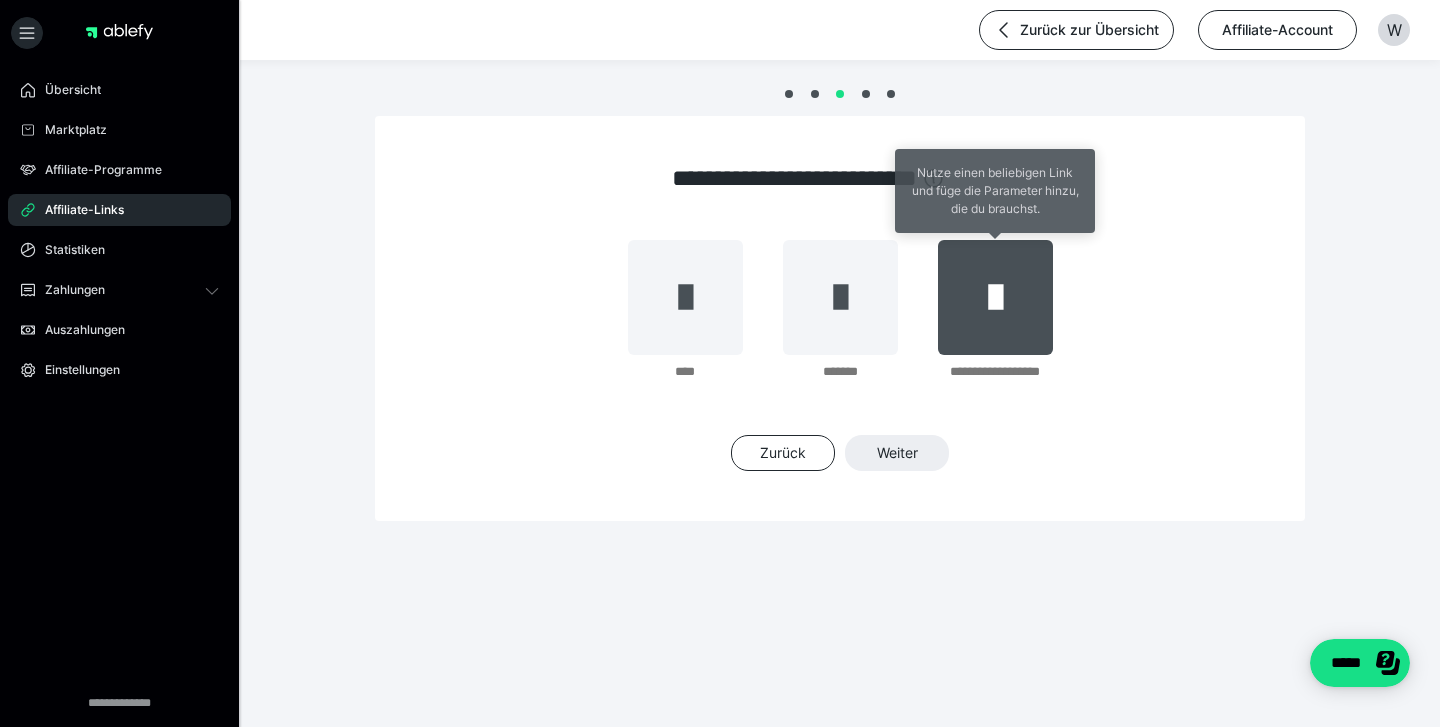 click at bounding box center (995, 297) 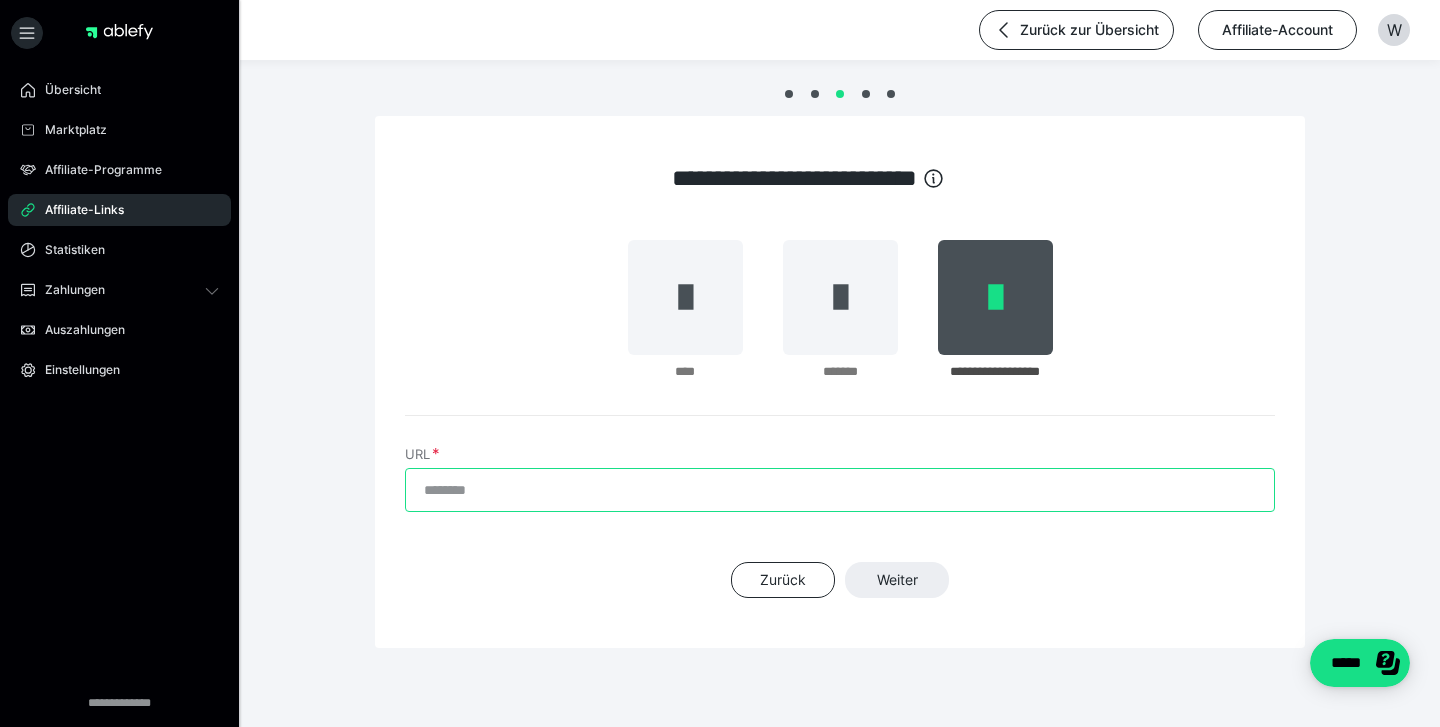 click on "URL" at bounding box center (840, 490) 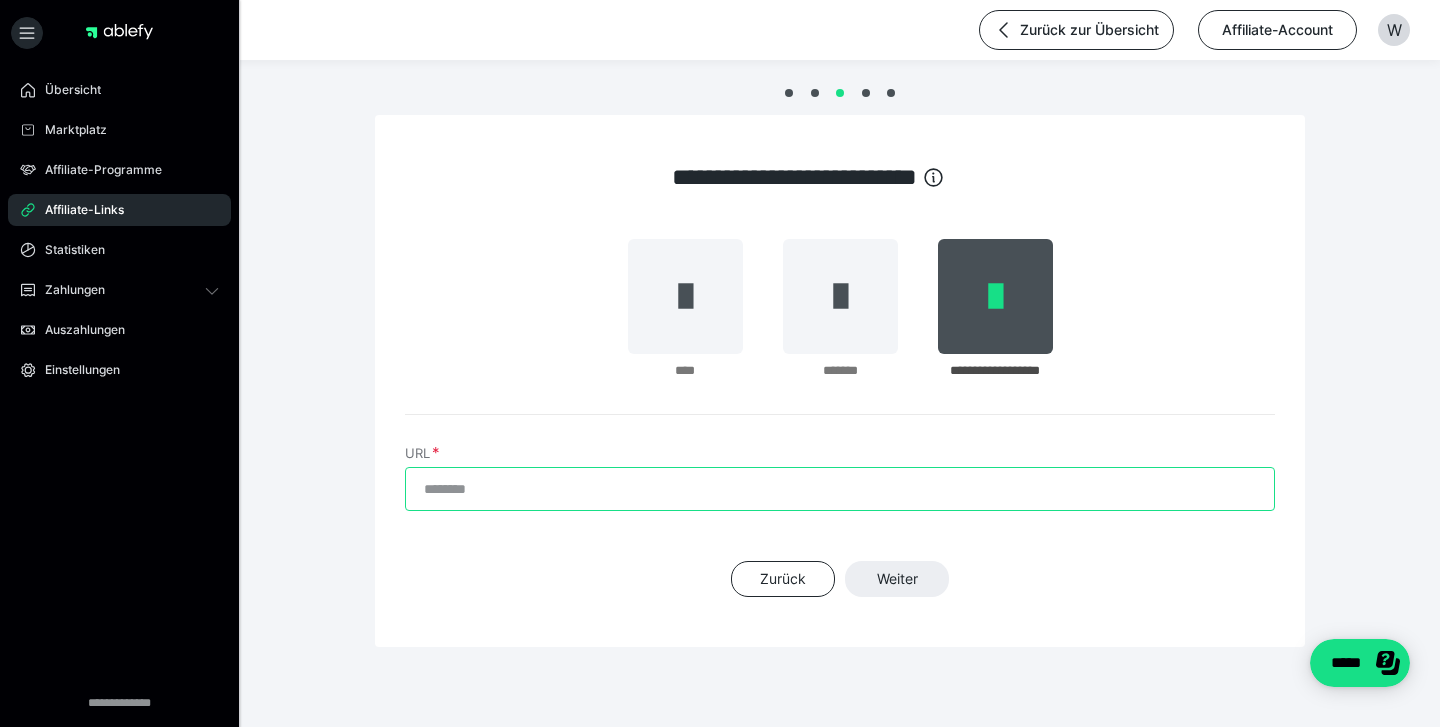scroll, scrollTop: 2, scrollLeft: 0, axis: vertical 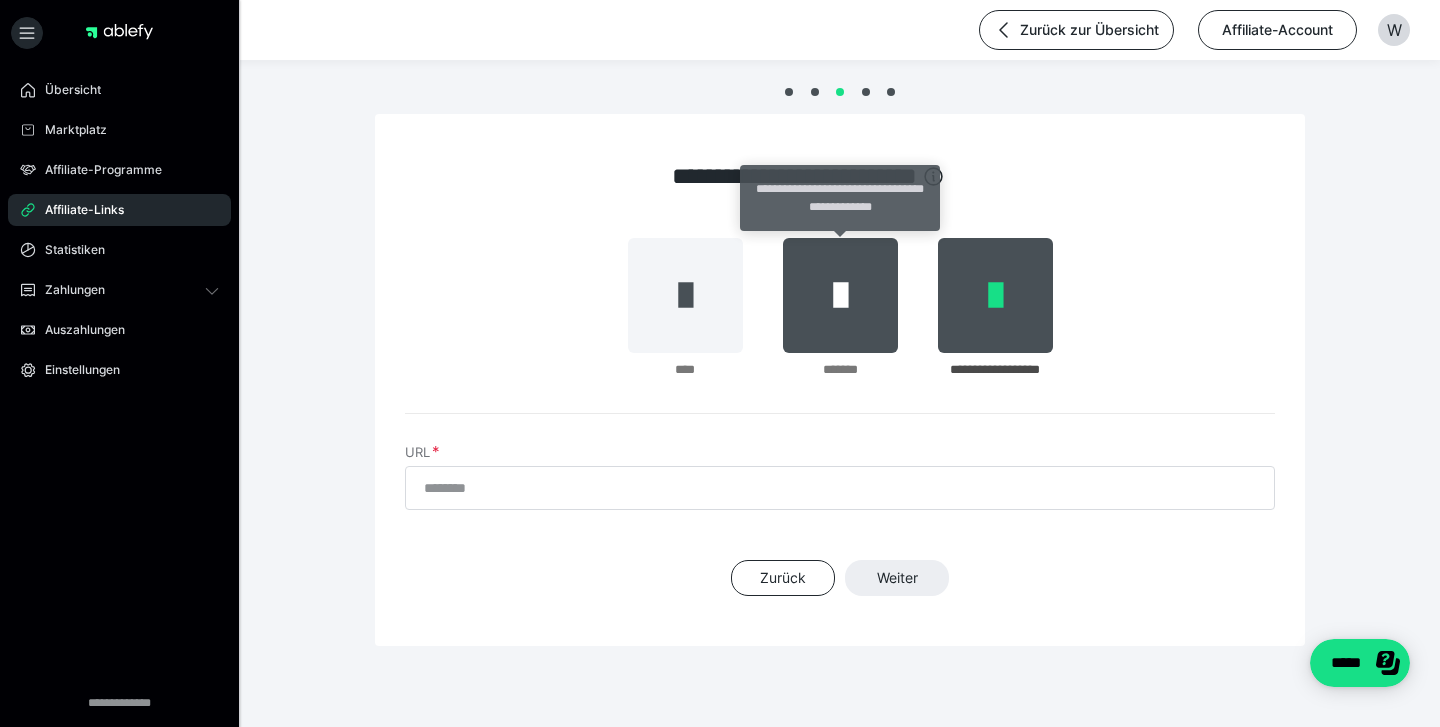 click at bounding box center (840, 295) 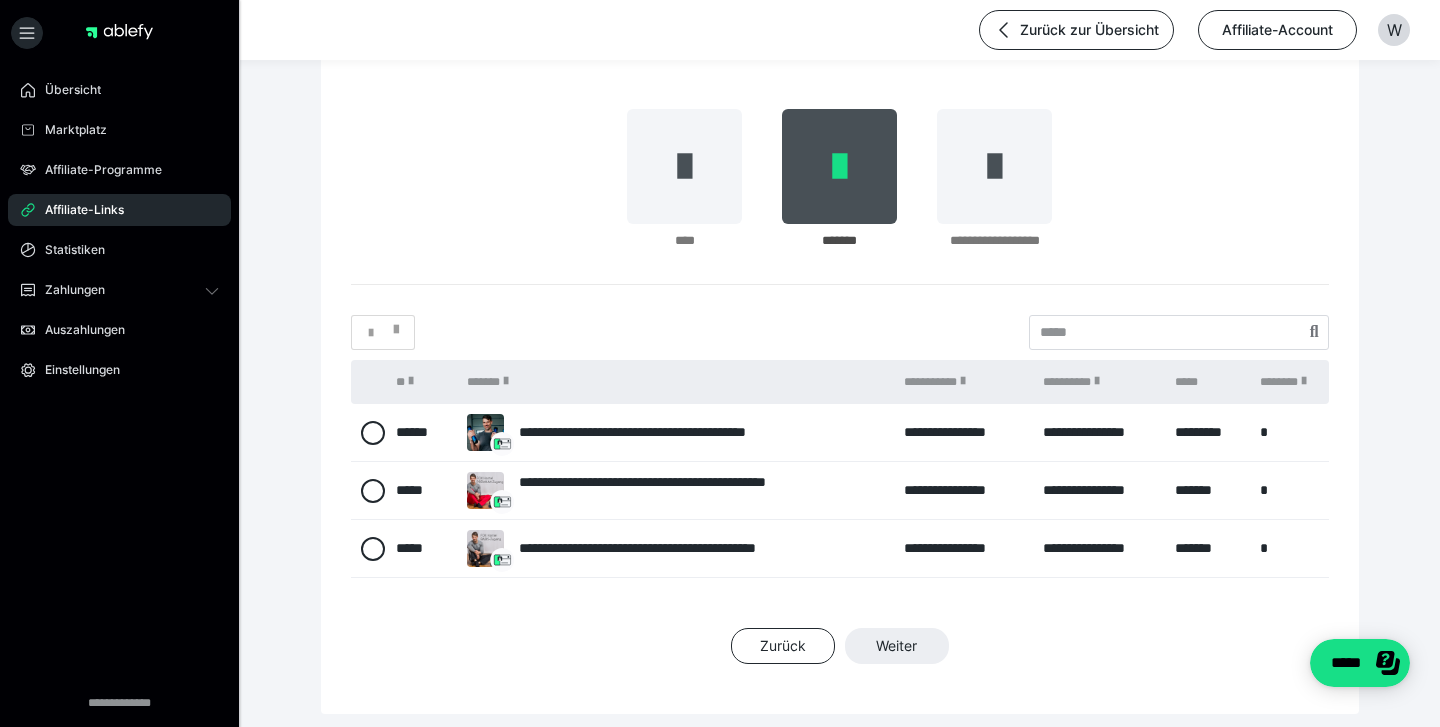 scroll, scrollTop: 126, scrollLeft: 0, axis: vertical 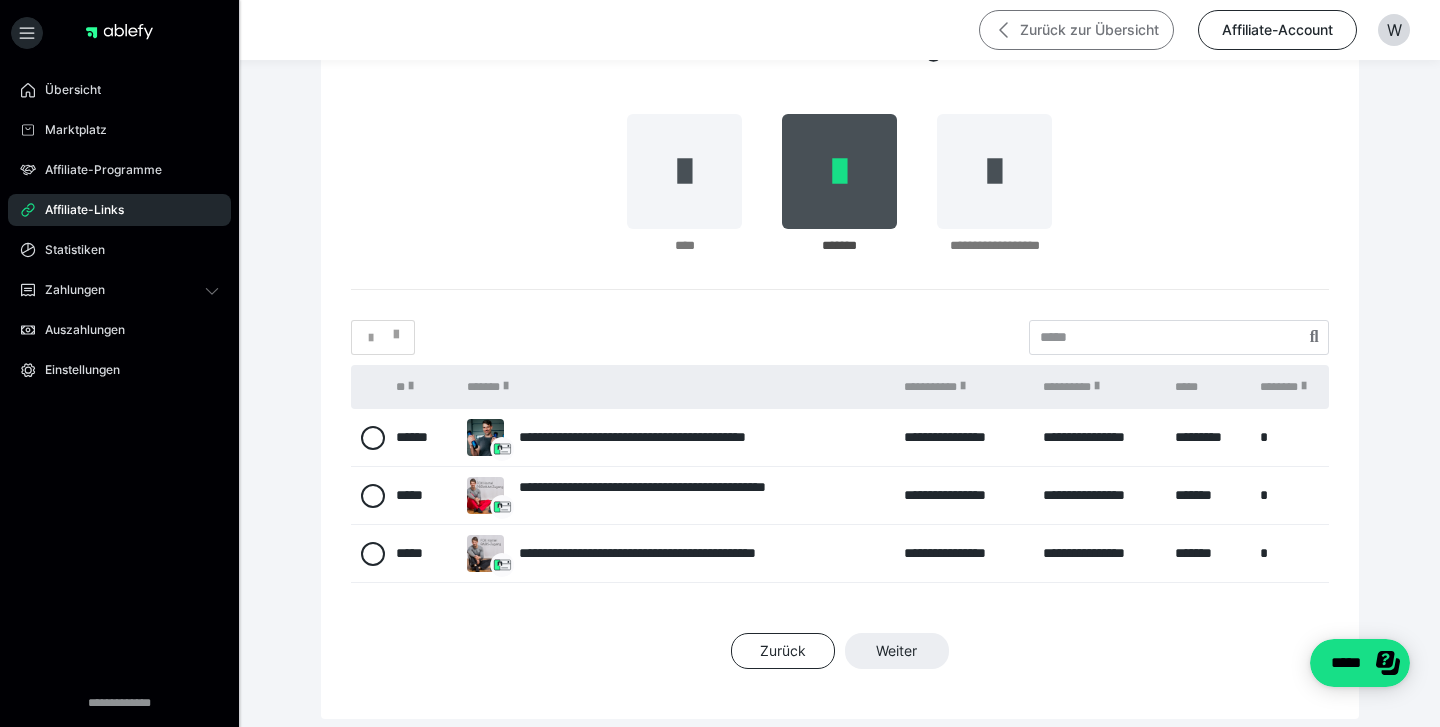 click on "Zurück zur Übersicht" at bounding box center (1076, 30) 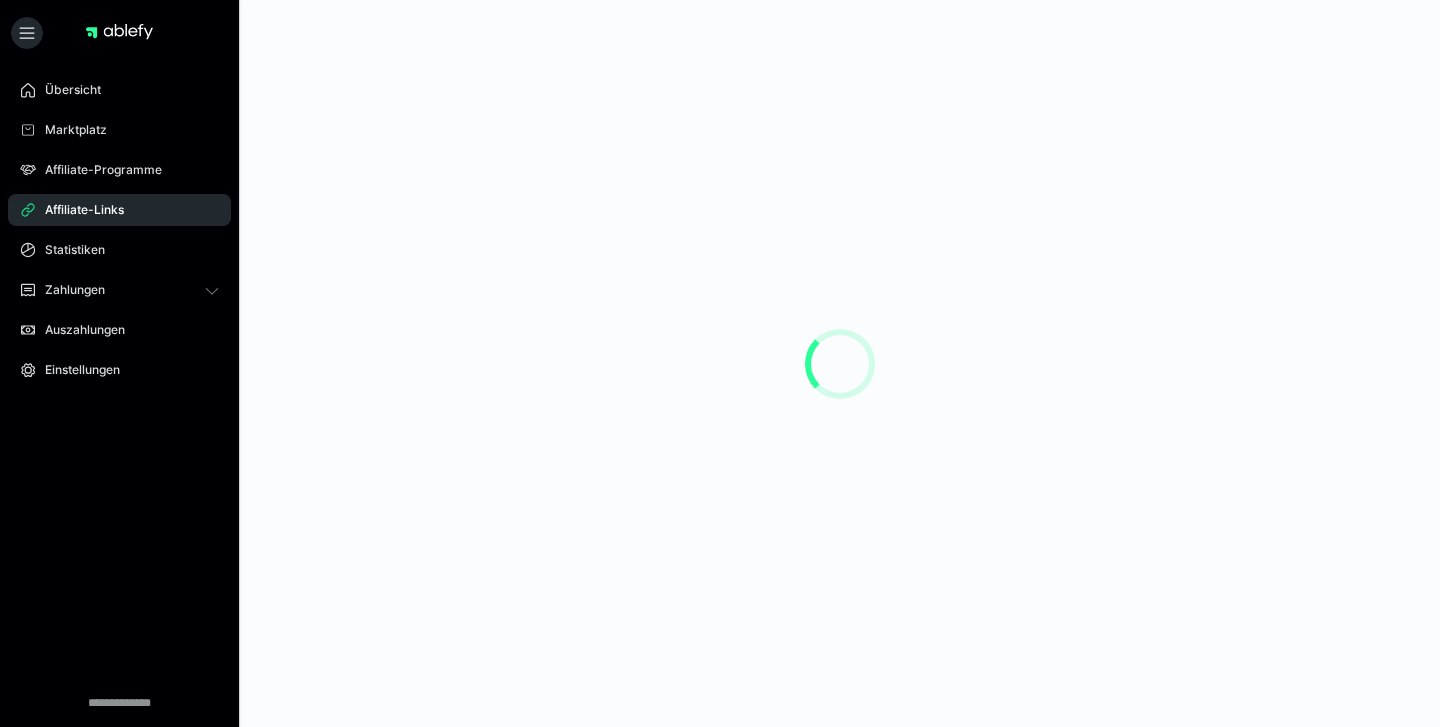 scroll, scrollTop: 0, scrollLeft: 0, axis: both 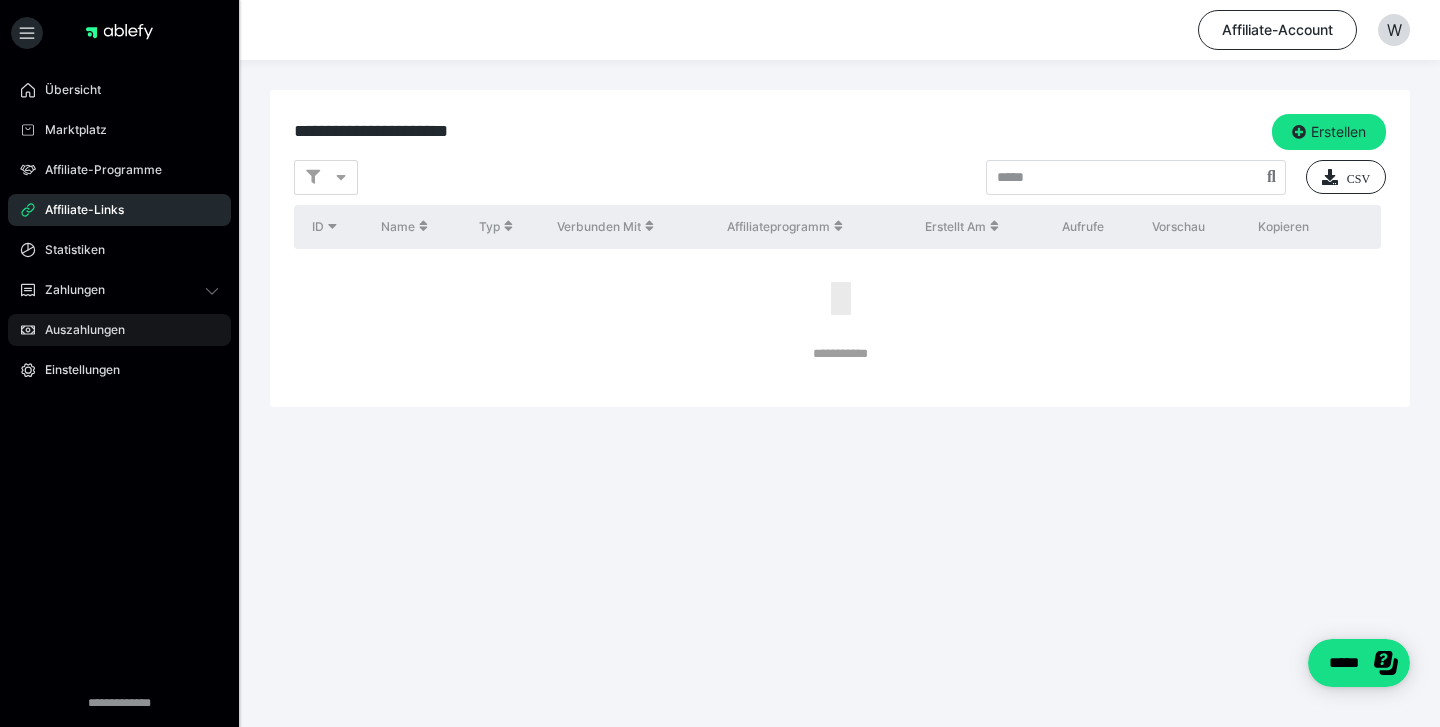click on "Auszahlungen" at bounding box center [78, 330] 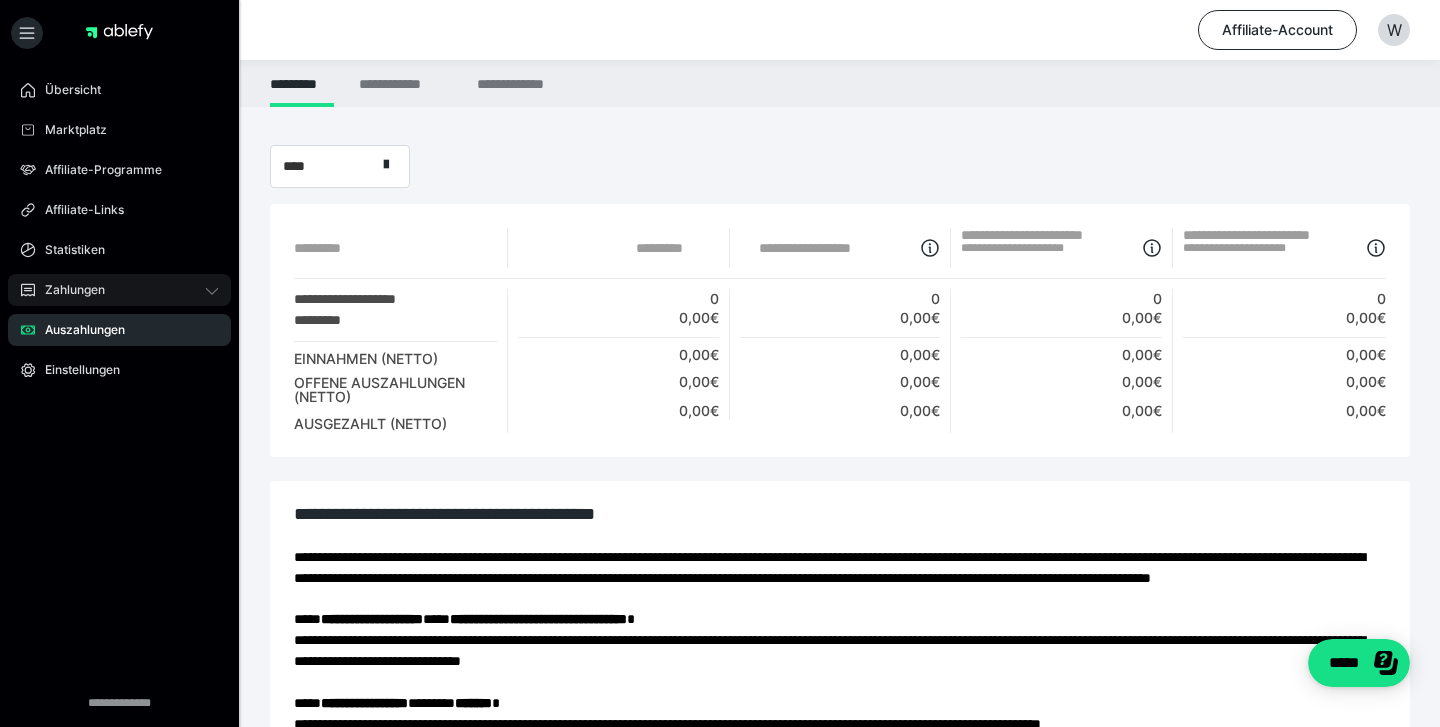 click on "Zahlungen" at bounding box center (68, 290) 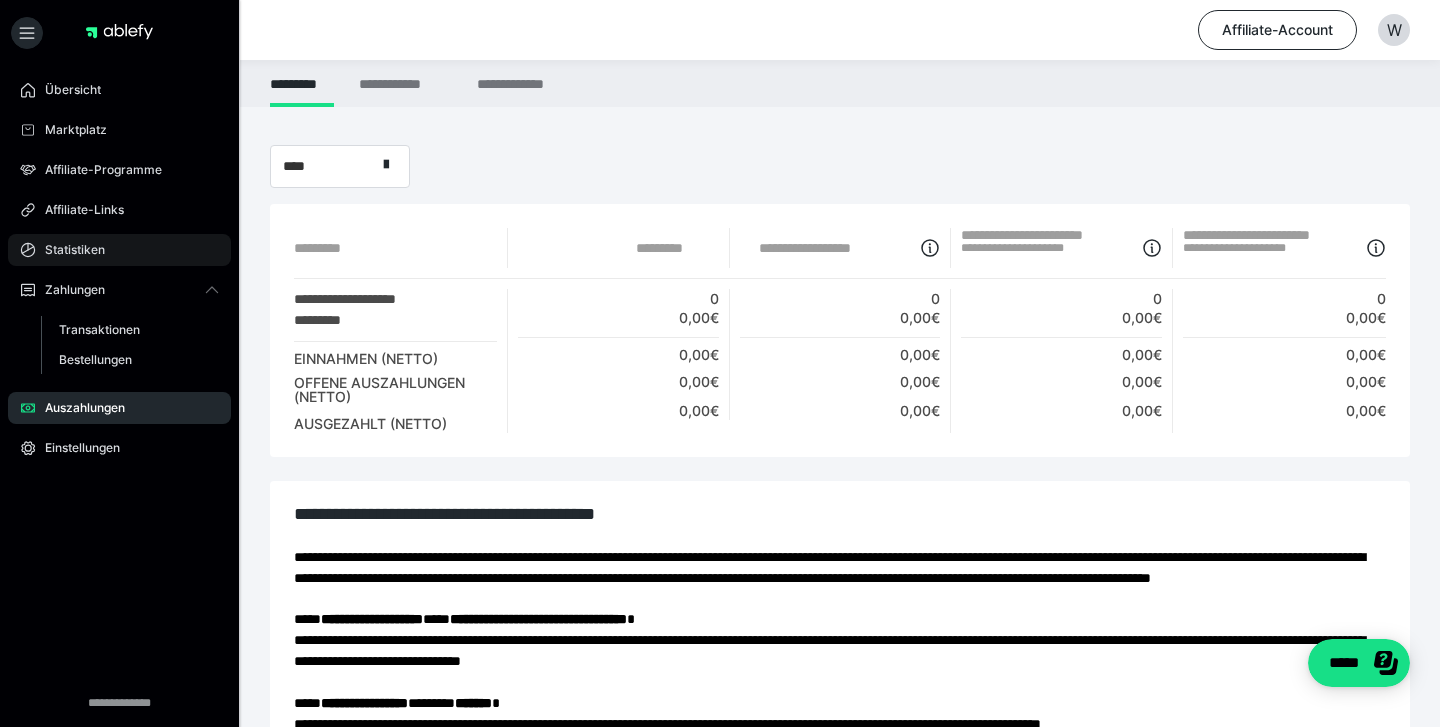 click on "Statistiken" at bounding box center (119, 250) 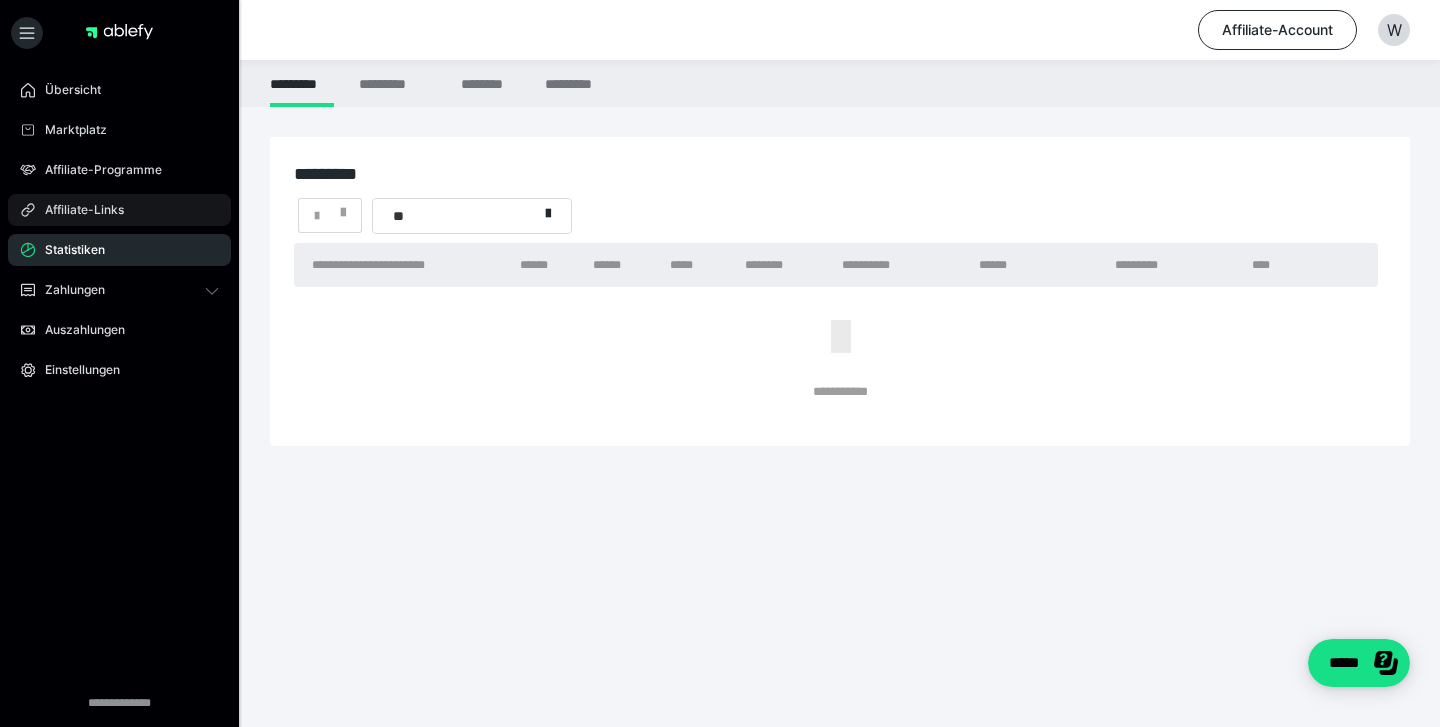 click on "Affiliate-Links" at bounding box center (119, 210) 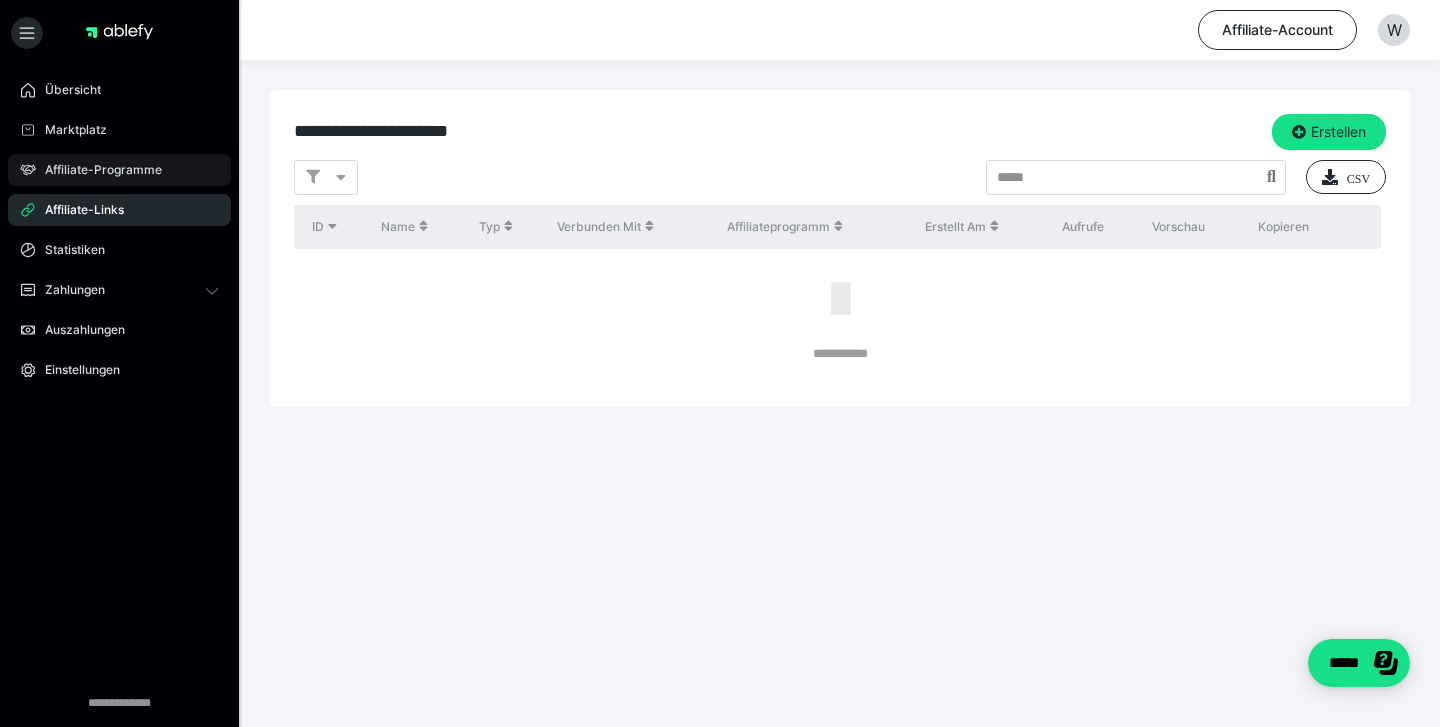 click on "Affiliate-Programme" at bounding box center [96, 170] 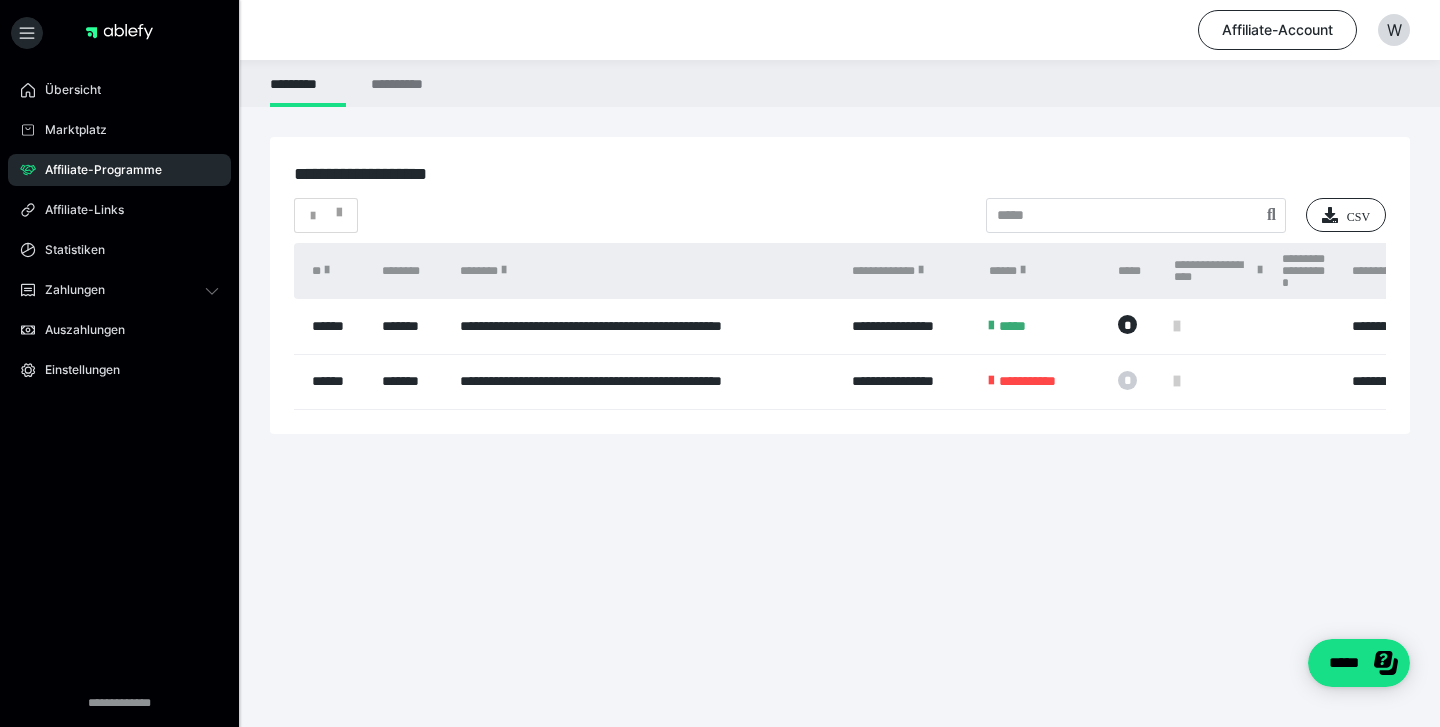 click at bounding box center (991, 381) 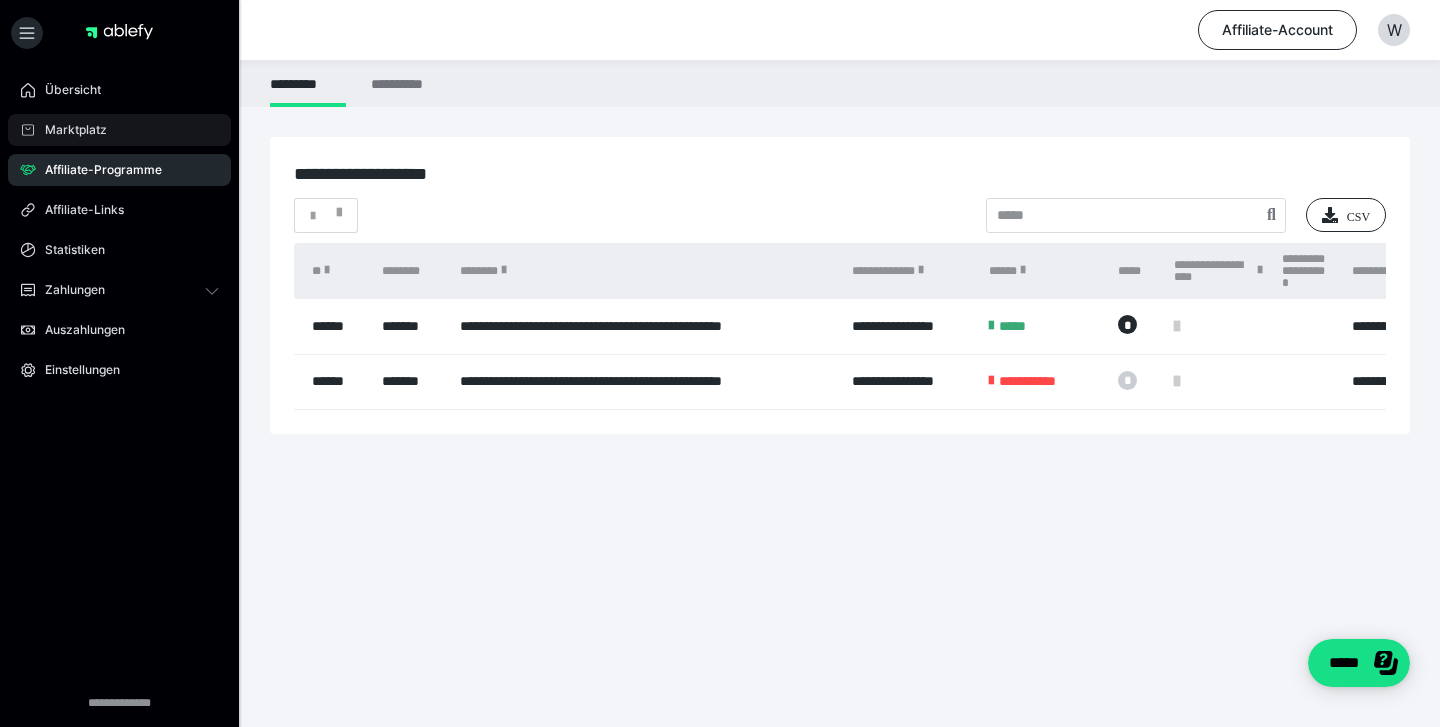 click on "Marktplatz" at bounding box center [119, 130] 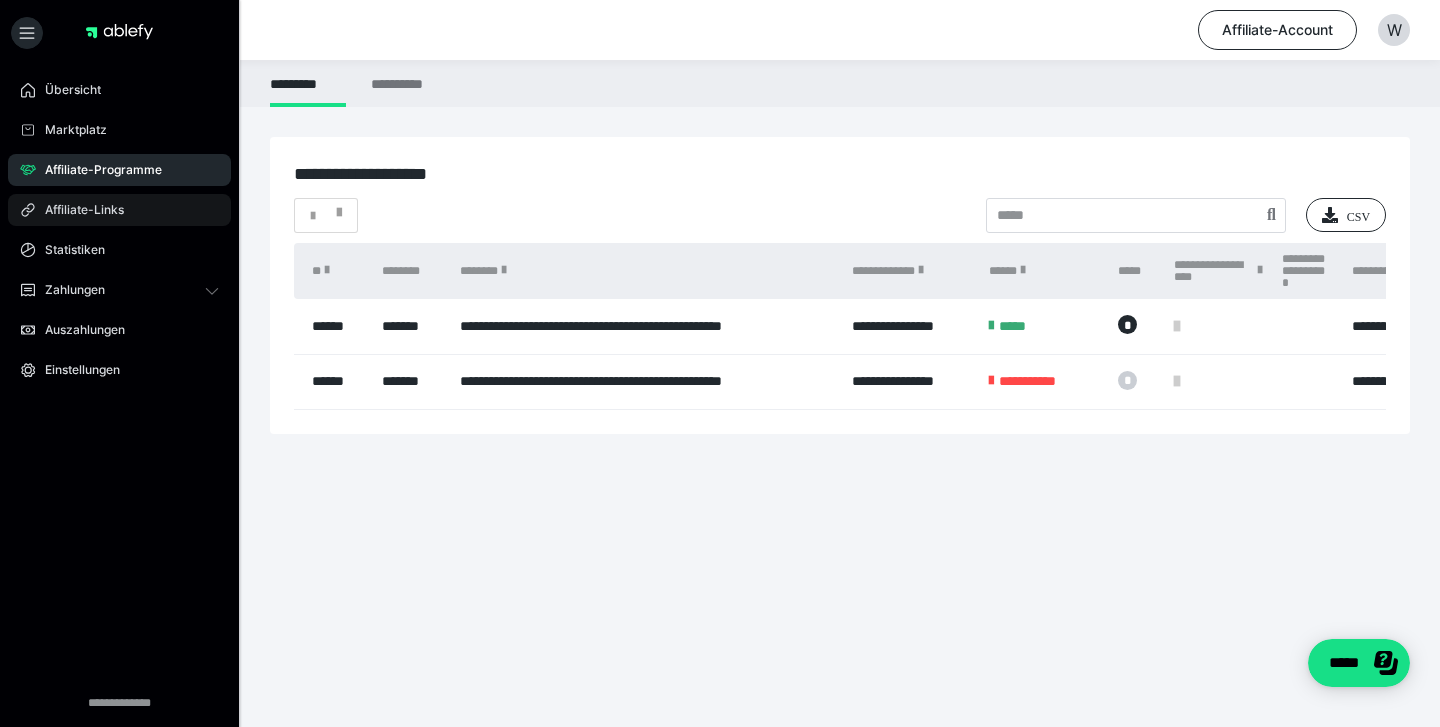 click on "Affiliate-Links" at bounding box center (77, 210) 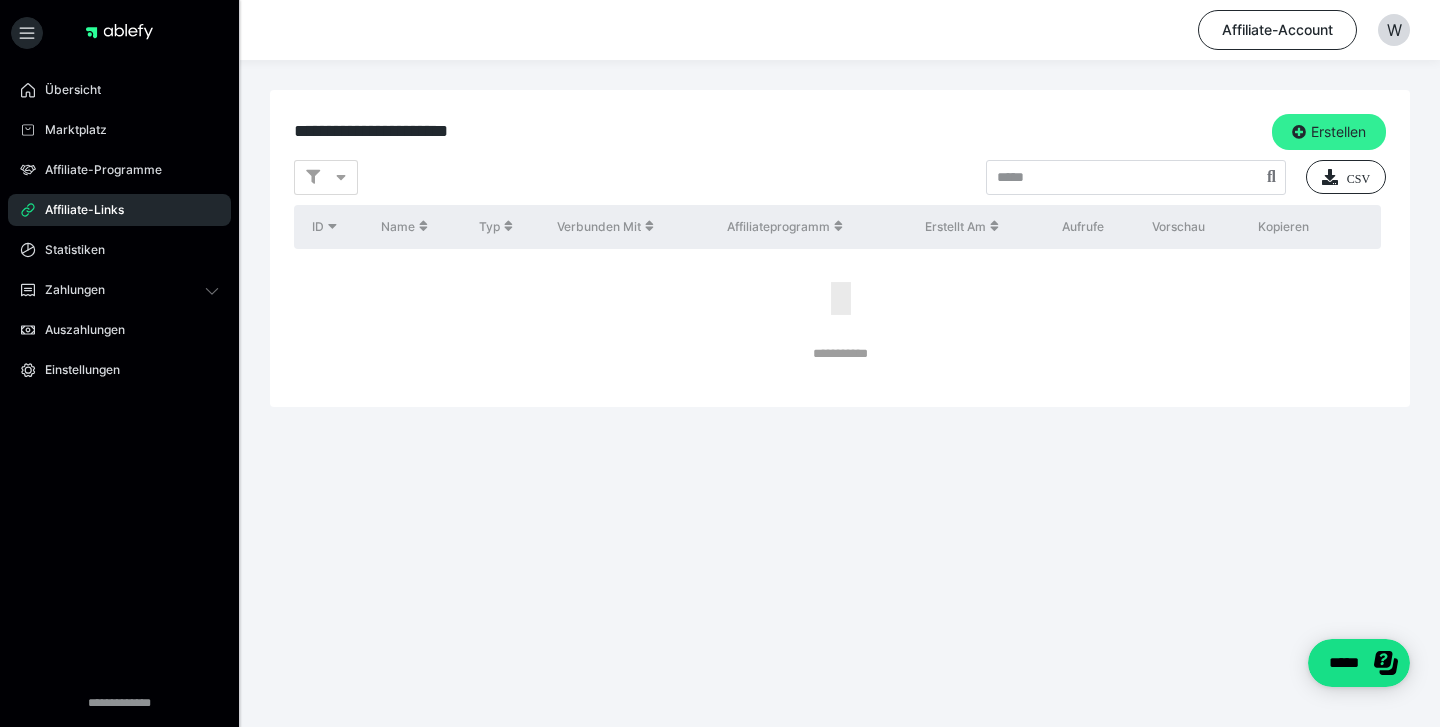 click on "Erstellen" at bounding box center (1329, 132) 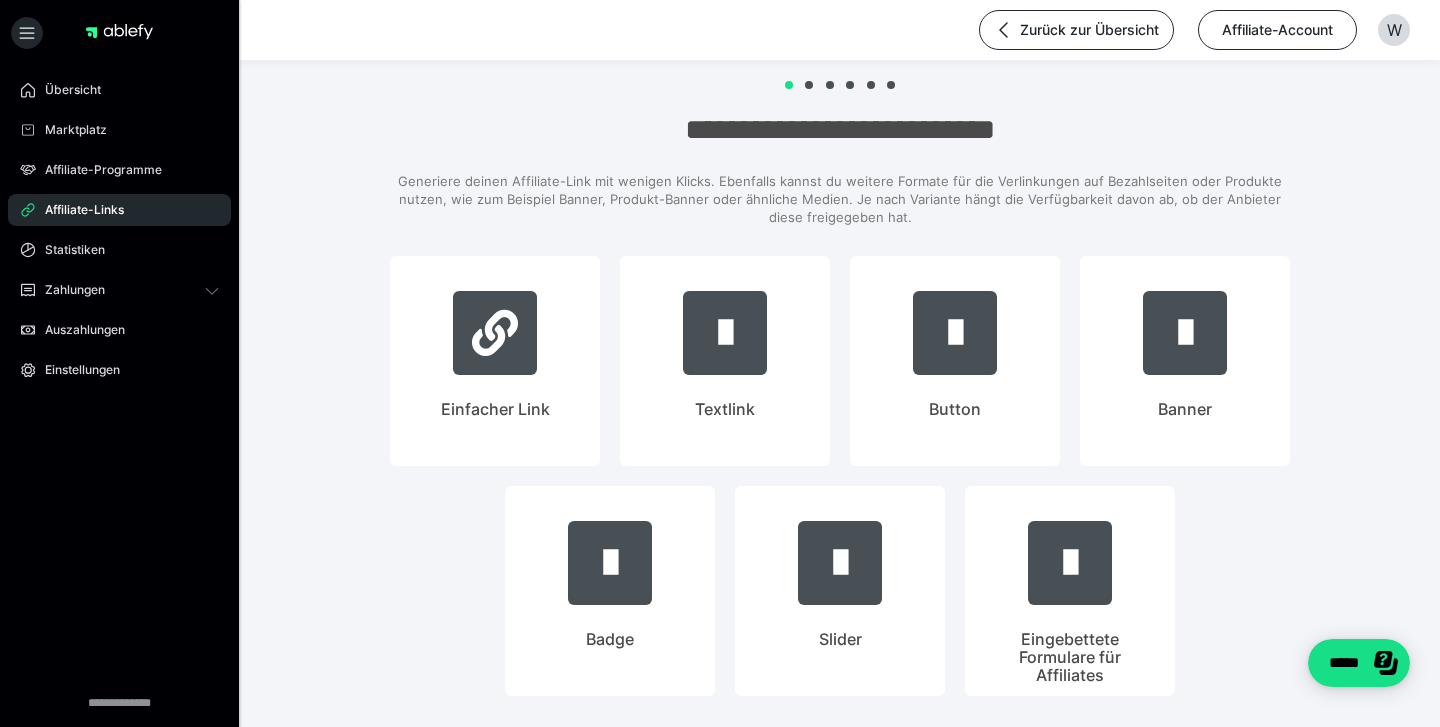 scroll, scrollTop: 0, scrollLeft: 0, axis: both 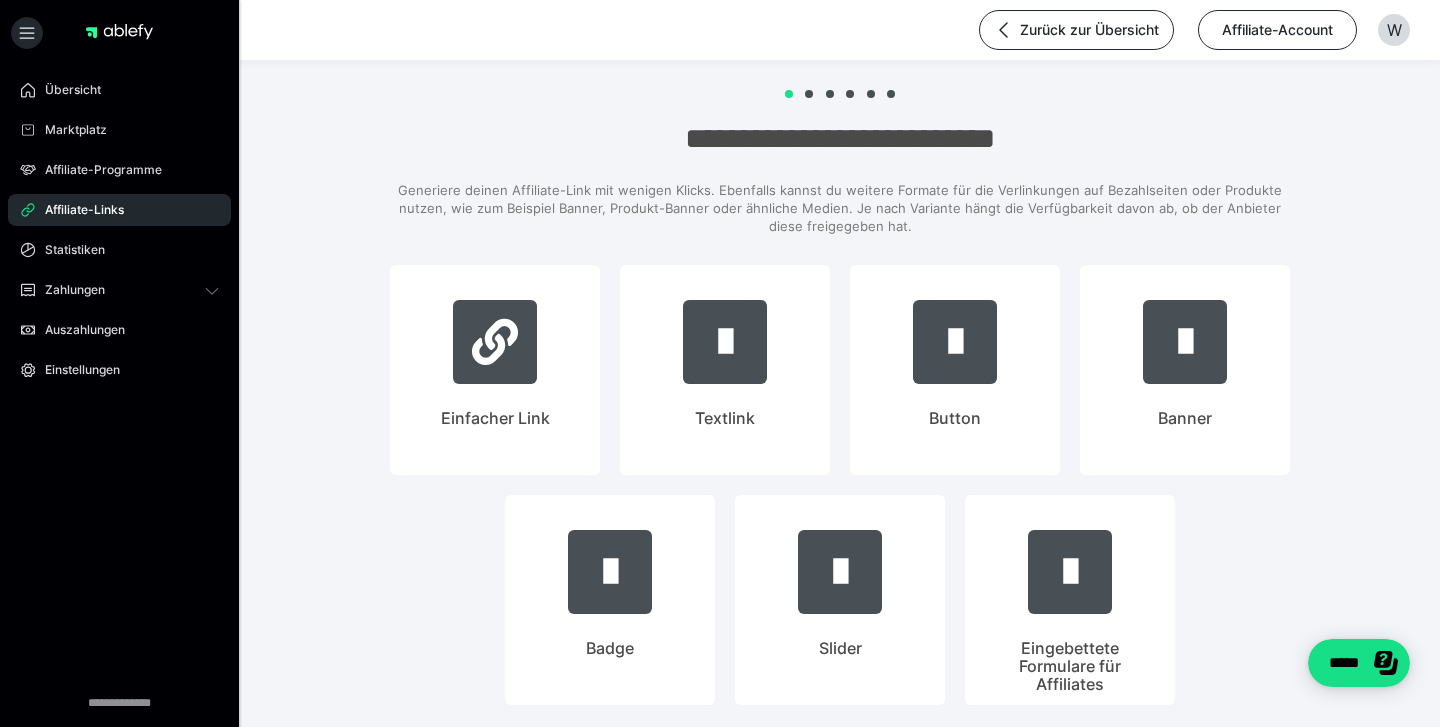 click at bounding box center [840, 94] 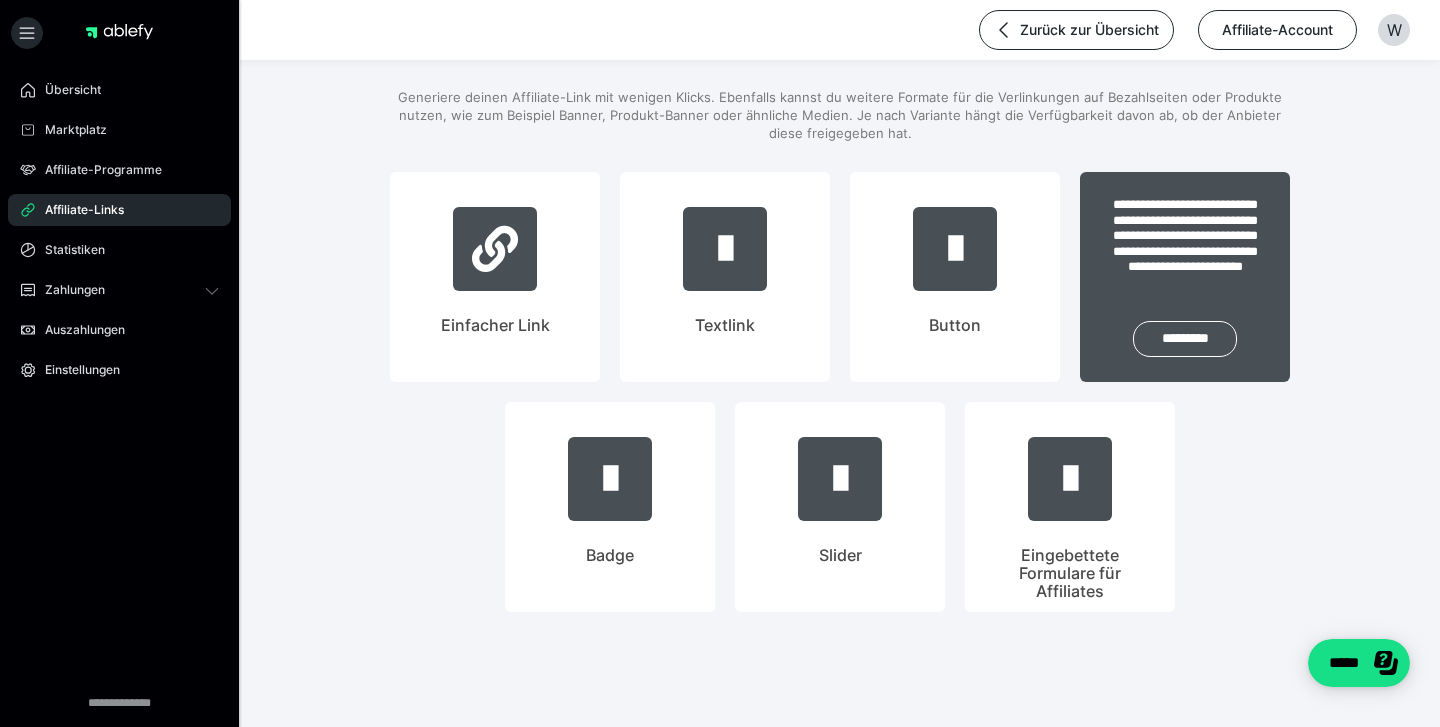 scroll, scrollTop: 118, scrollLeft: 0, axis: vertical 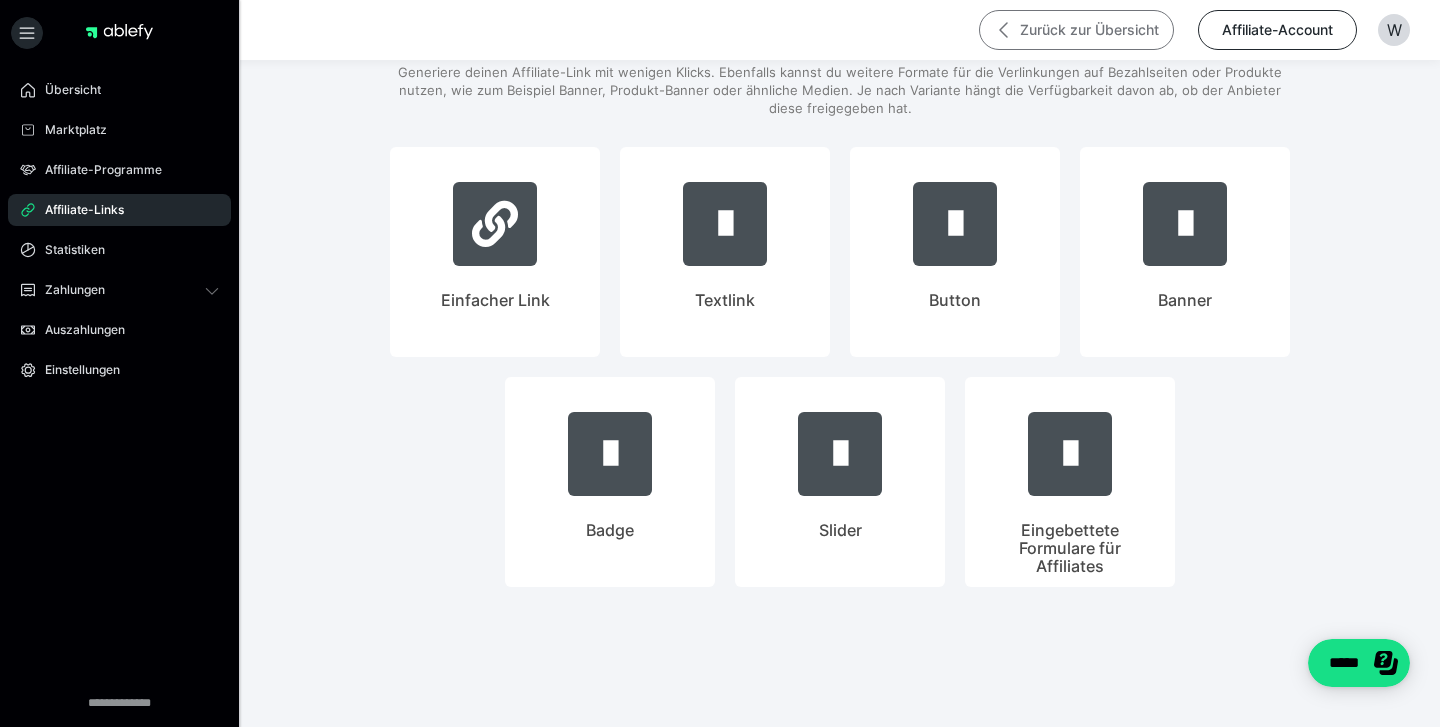 click on "Zurück zur Übersicht" at bounding box center (1076, 30) 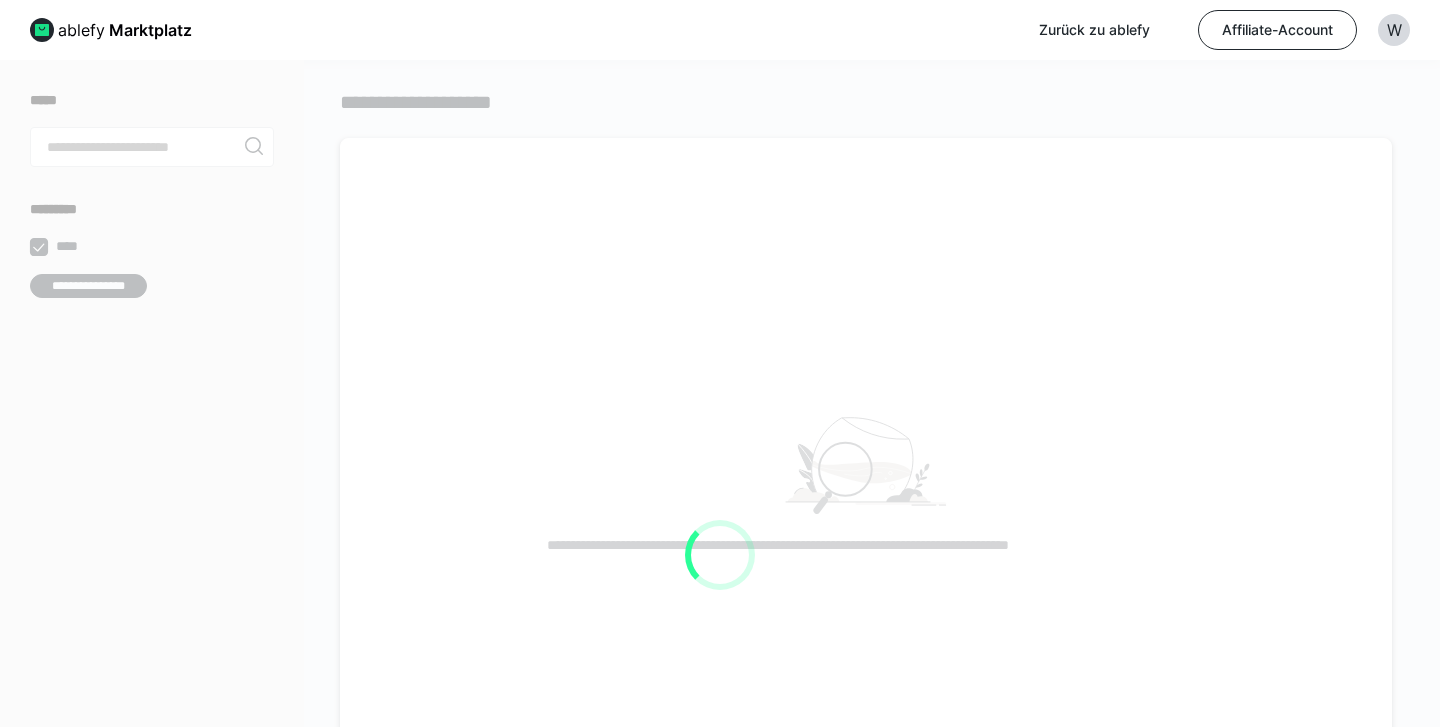 scroll, scrollTop: 0, scrollLeft: 0, axis: both 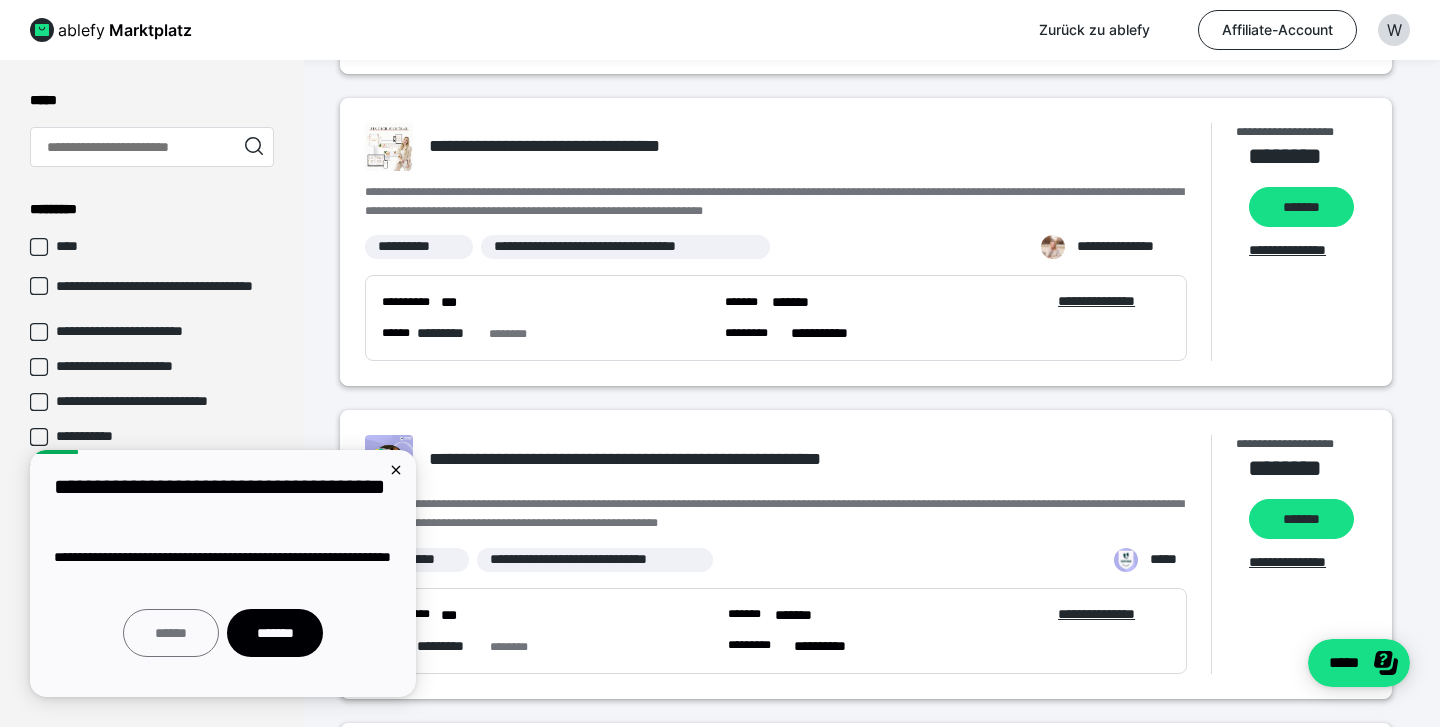 click on "******" at bounding box center [171, 633] 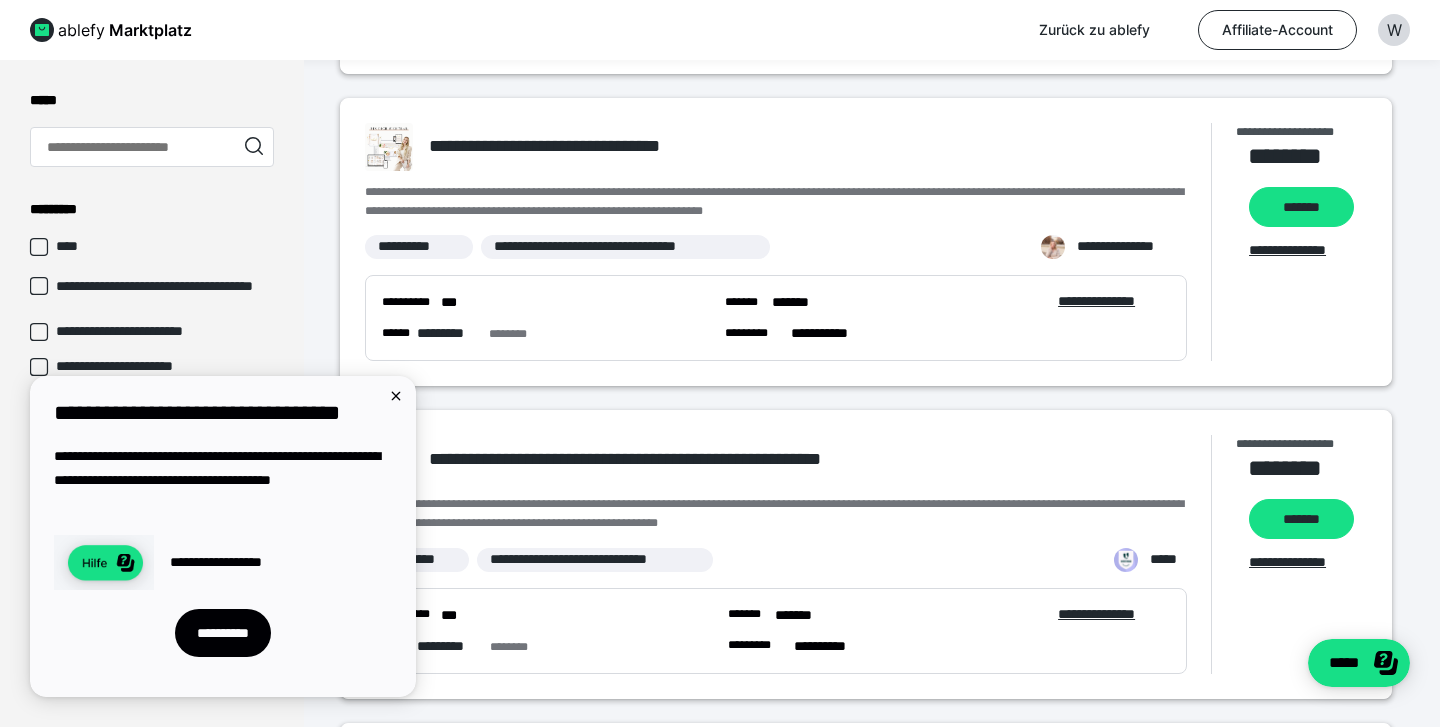 scroll, scrollTop: 0, scrollLeft: 0, axis: both 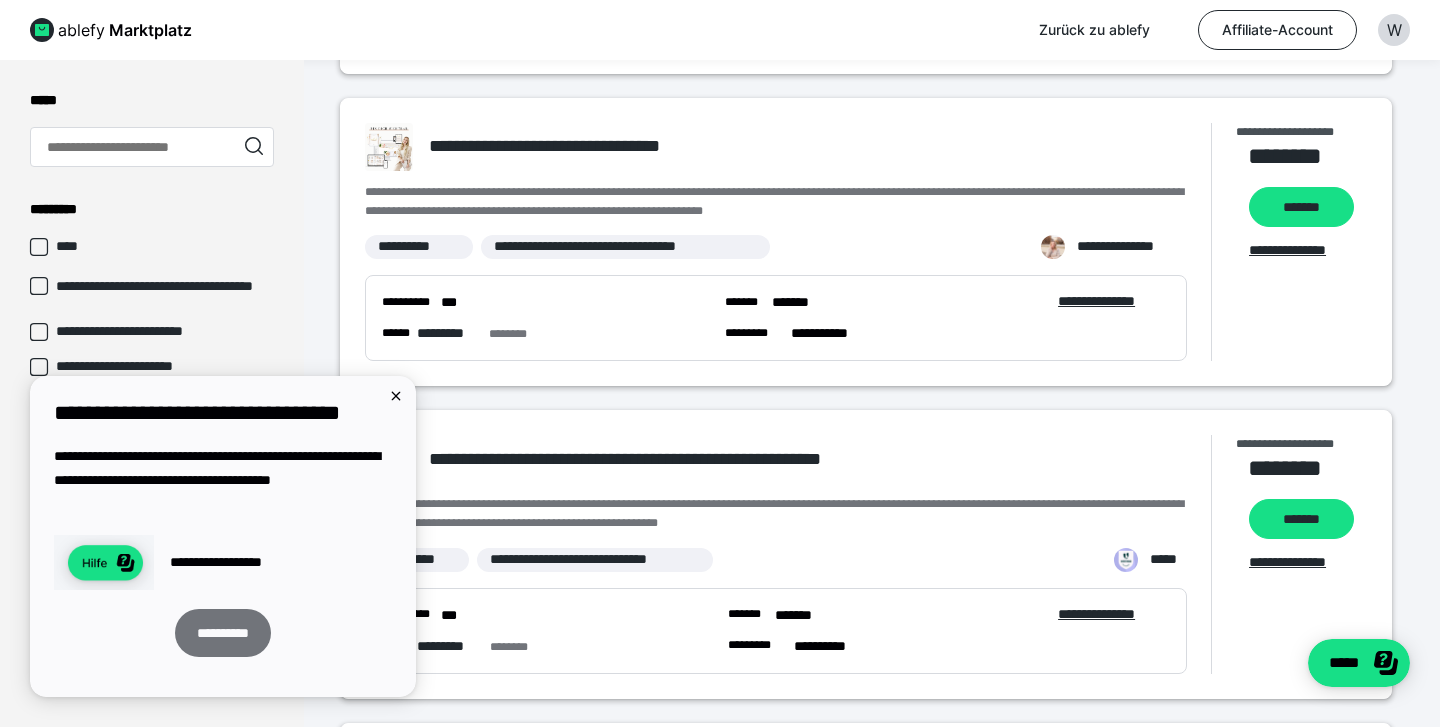 click on "**********" at bounding box center [223, 633] 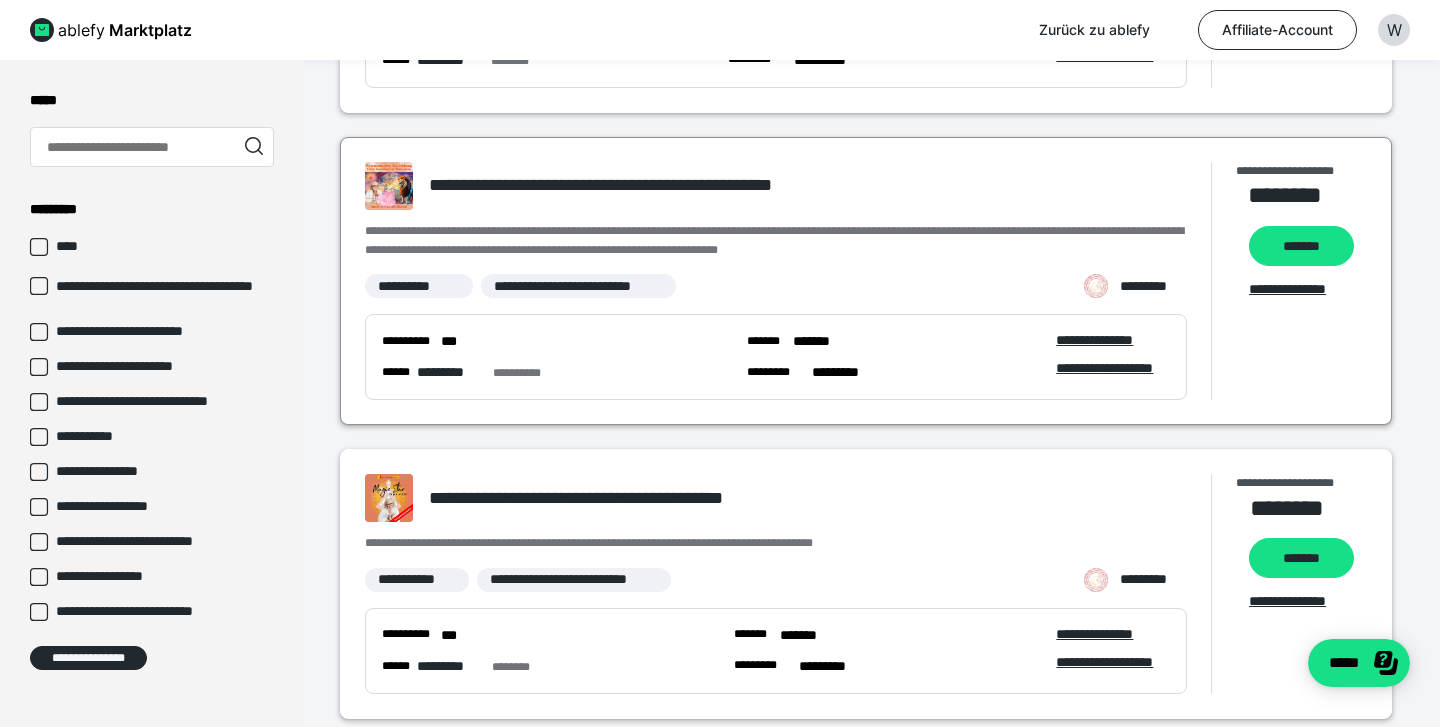 scroll, scrollTop: 2173, scrollLeft: 0, axis: vertical 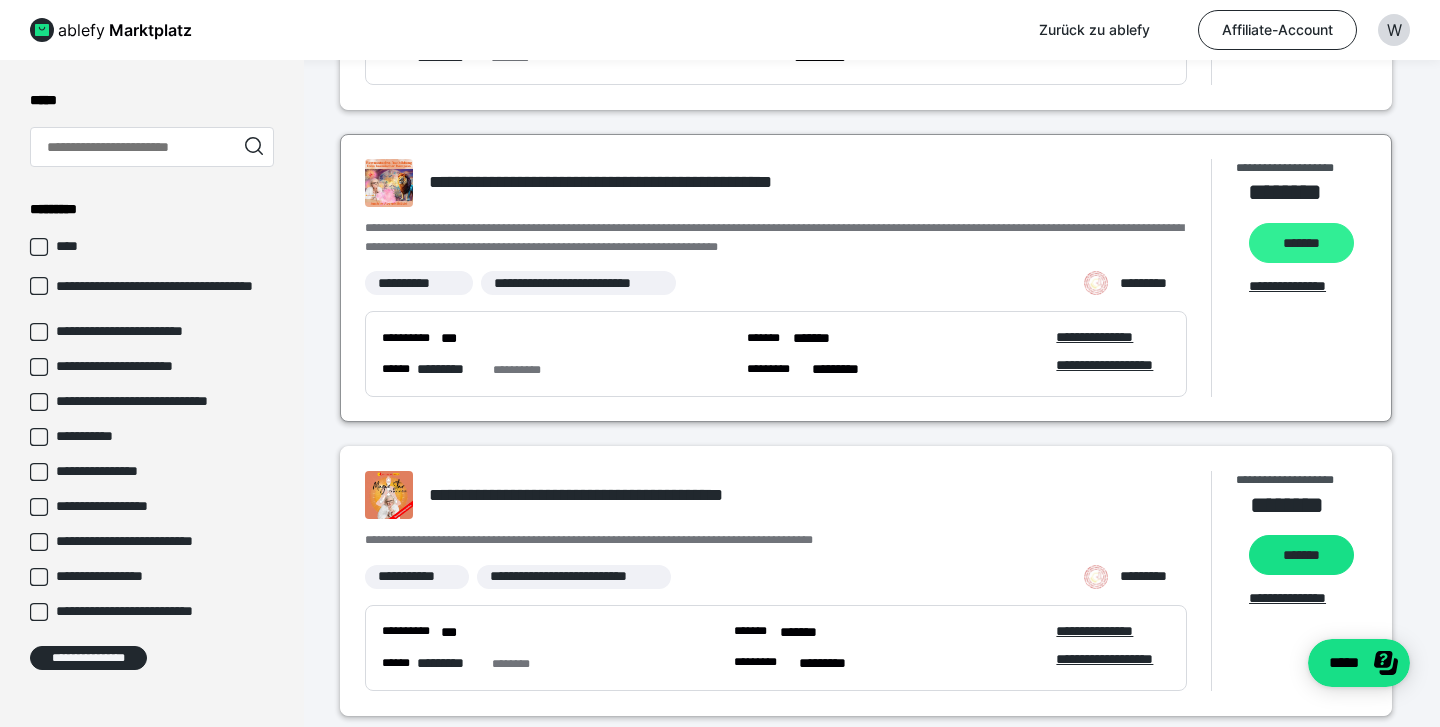 click on "*******" at bounding box center (1301, 243) 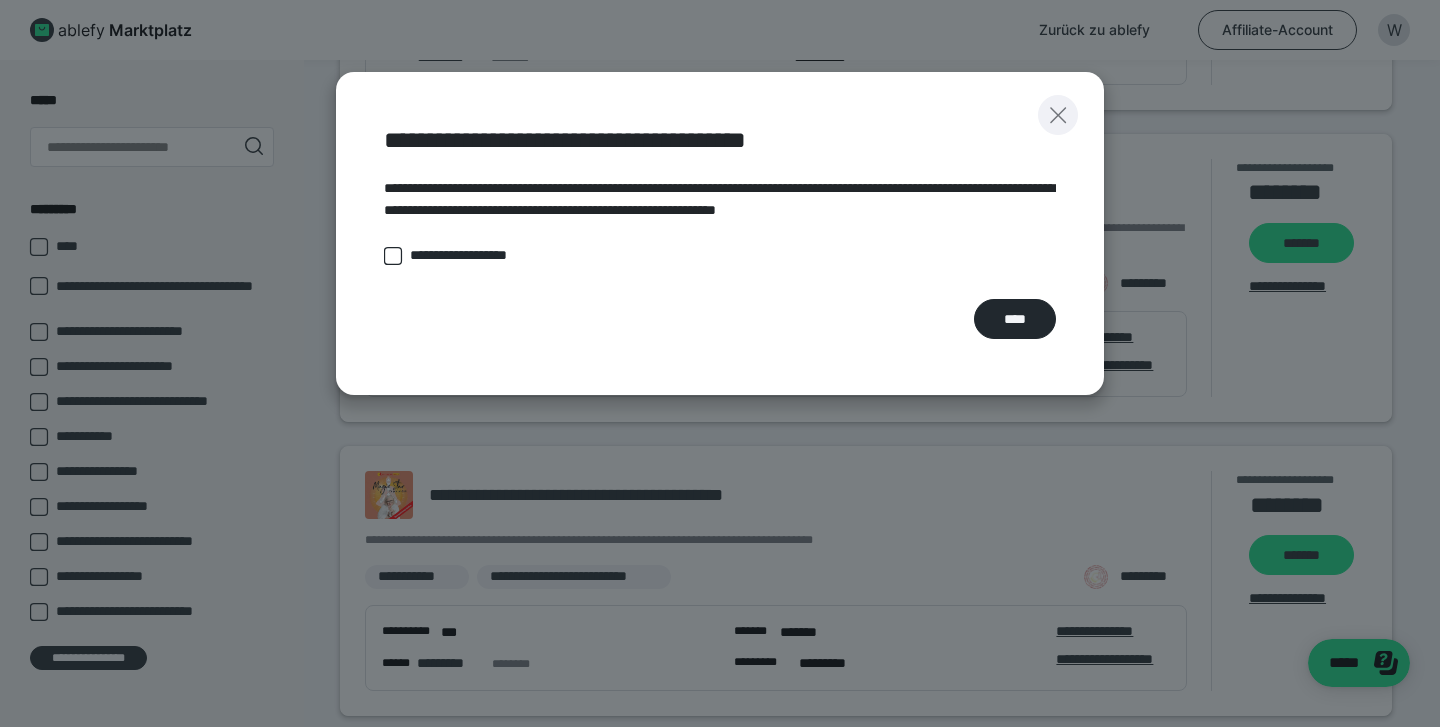 click at bounding box center [1058, 115] 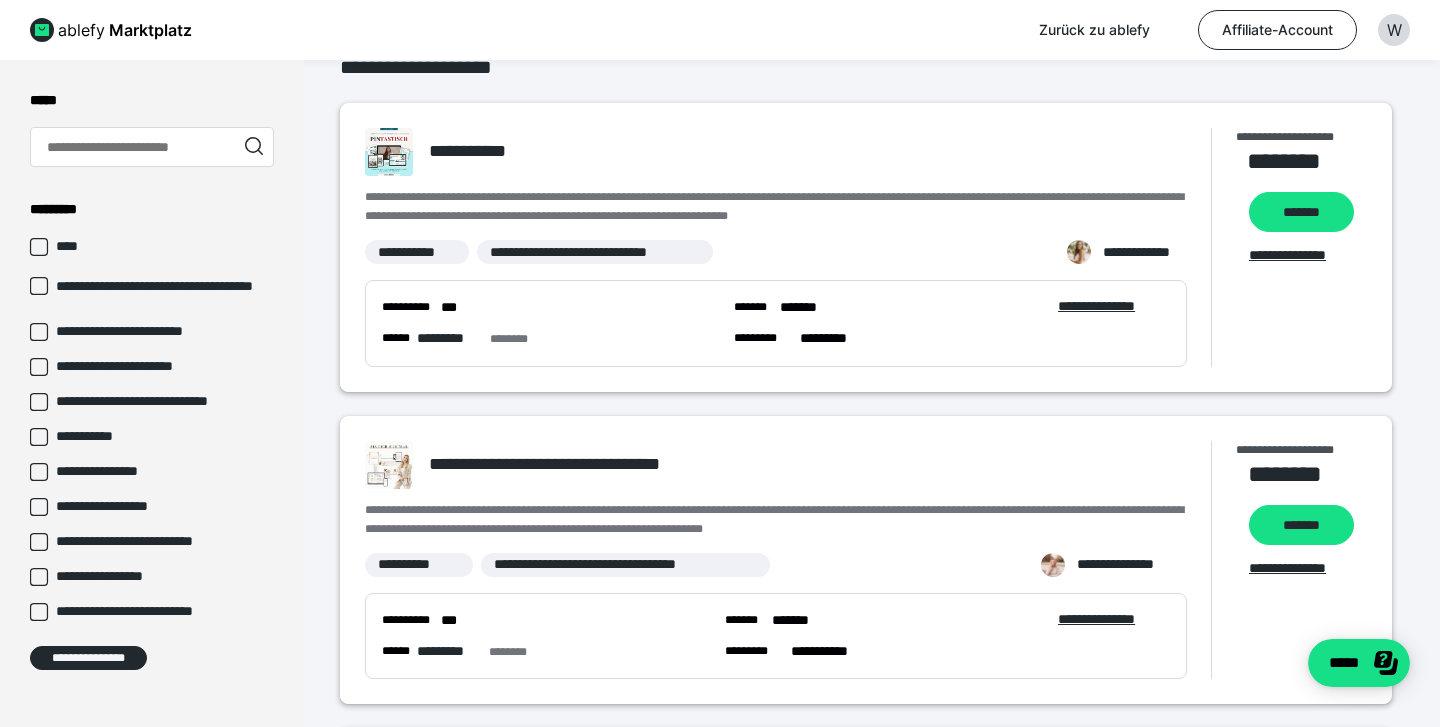 scroll, scrollTop: 32, scrollLeft: 0, axis: vertical 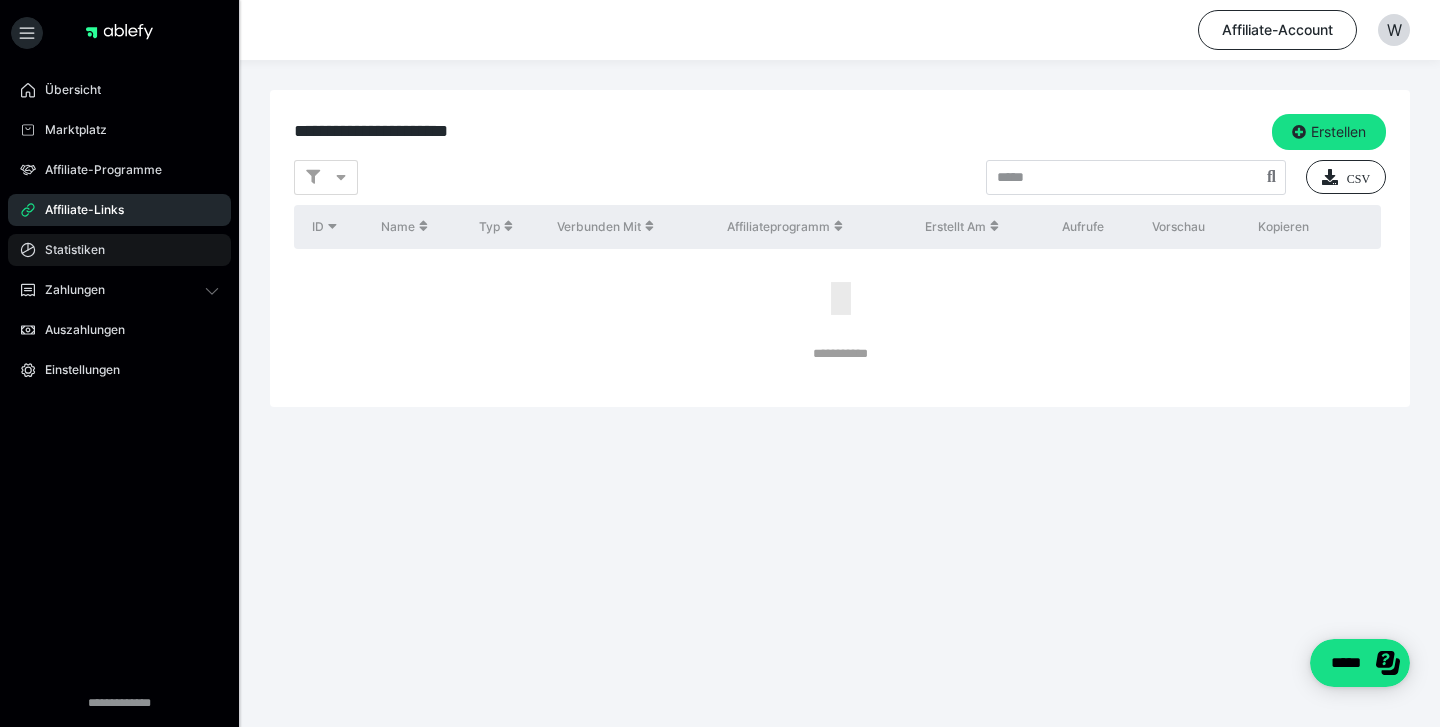 click on "Statistiken" at bounding box center [68, 250] 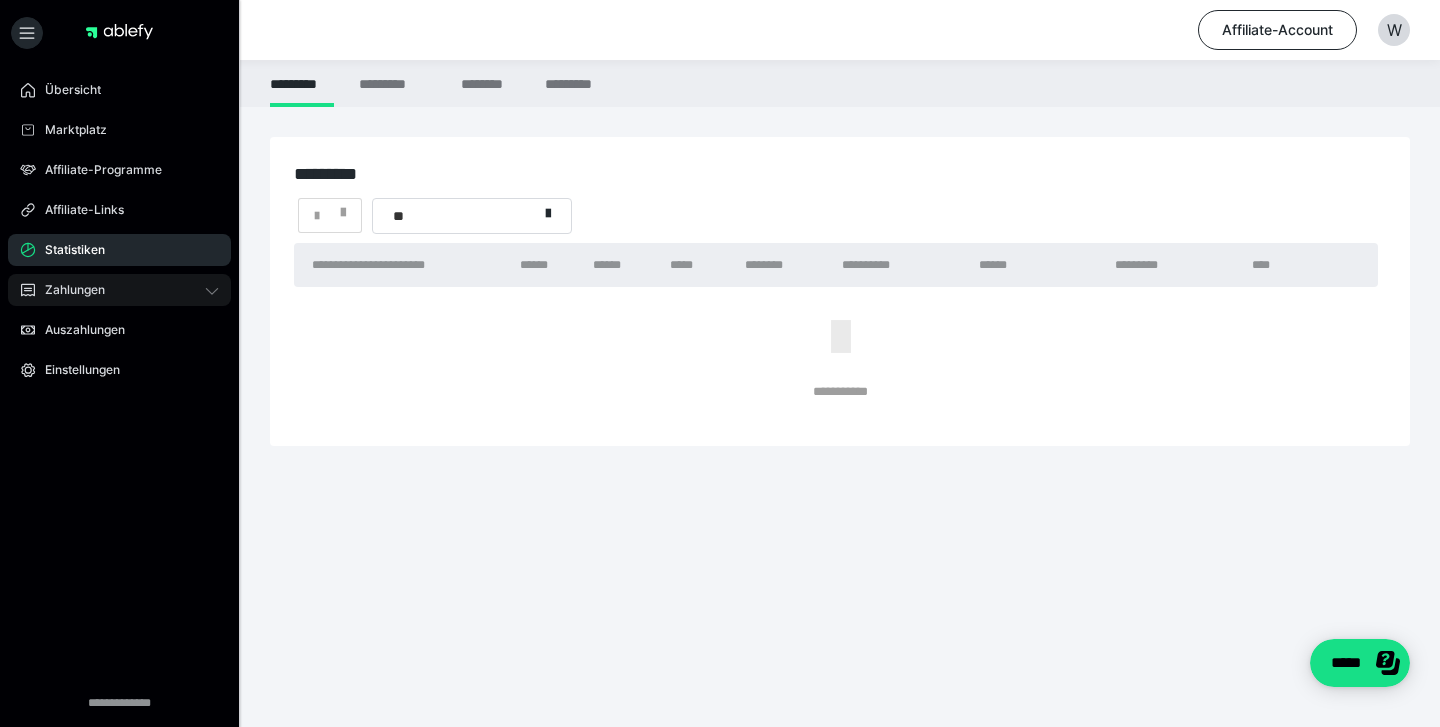 click on "Zahlungen" at bounding box center [68, 290] 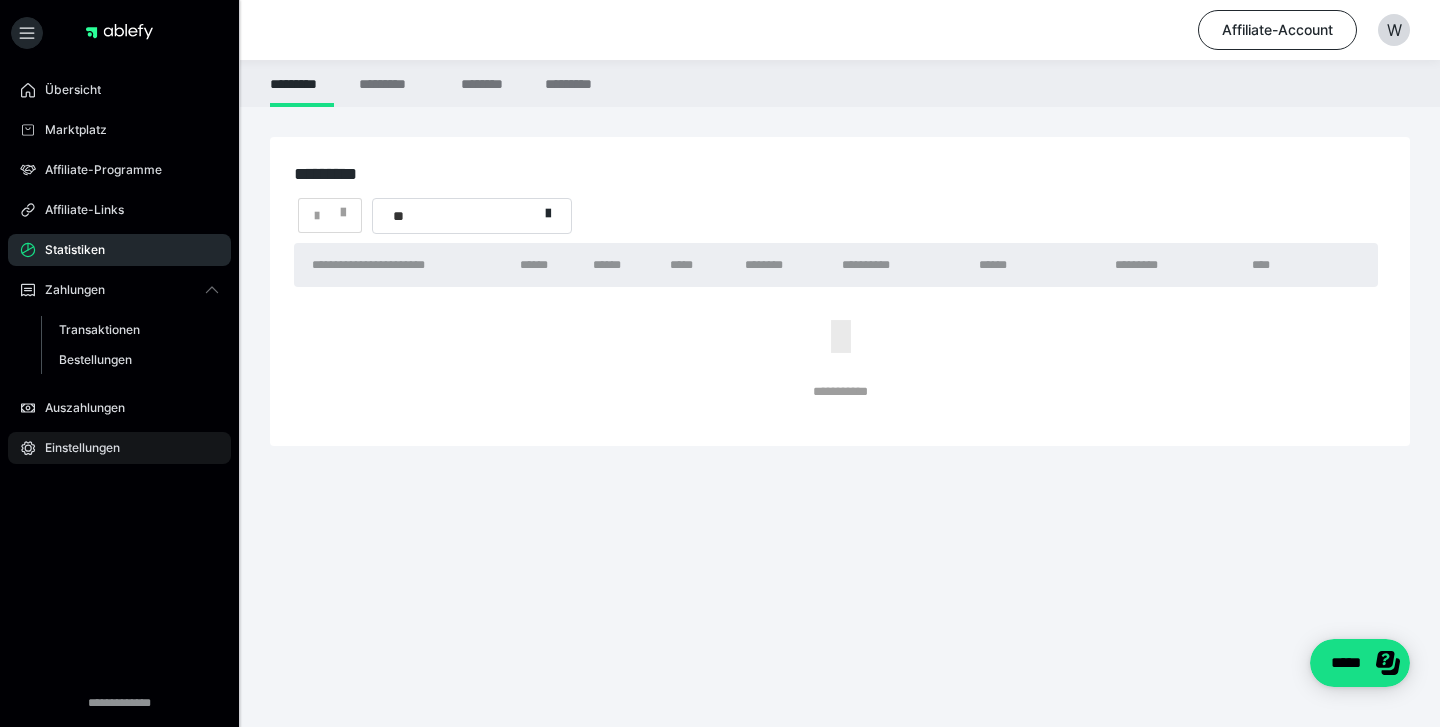 click on "Einstellungen" at bounding box center [75, 448] 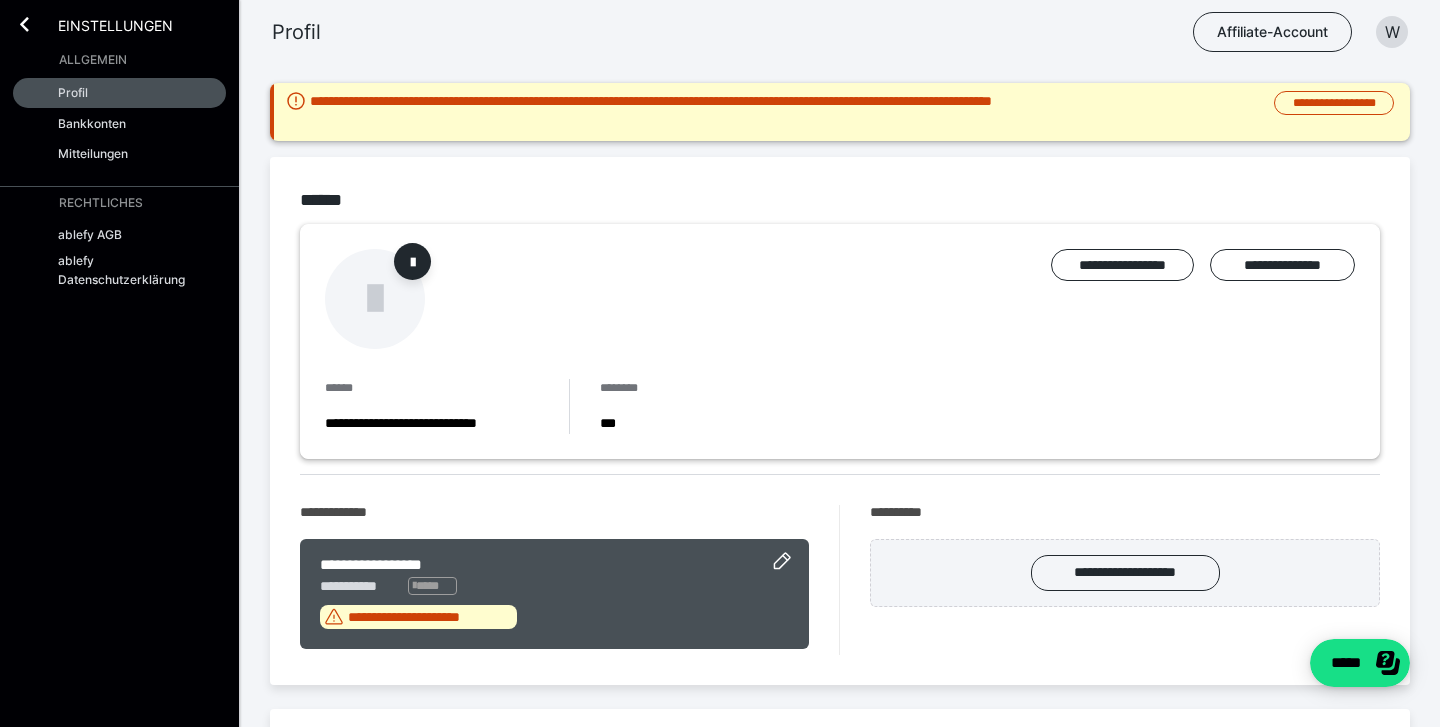scroll, scrollTop: 0, scrollLeft: 0, axis: both 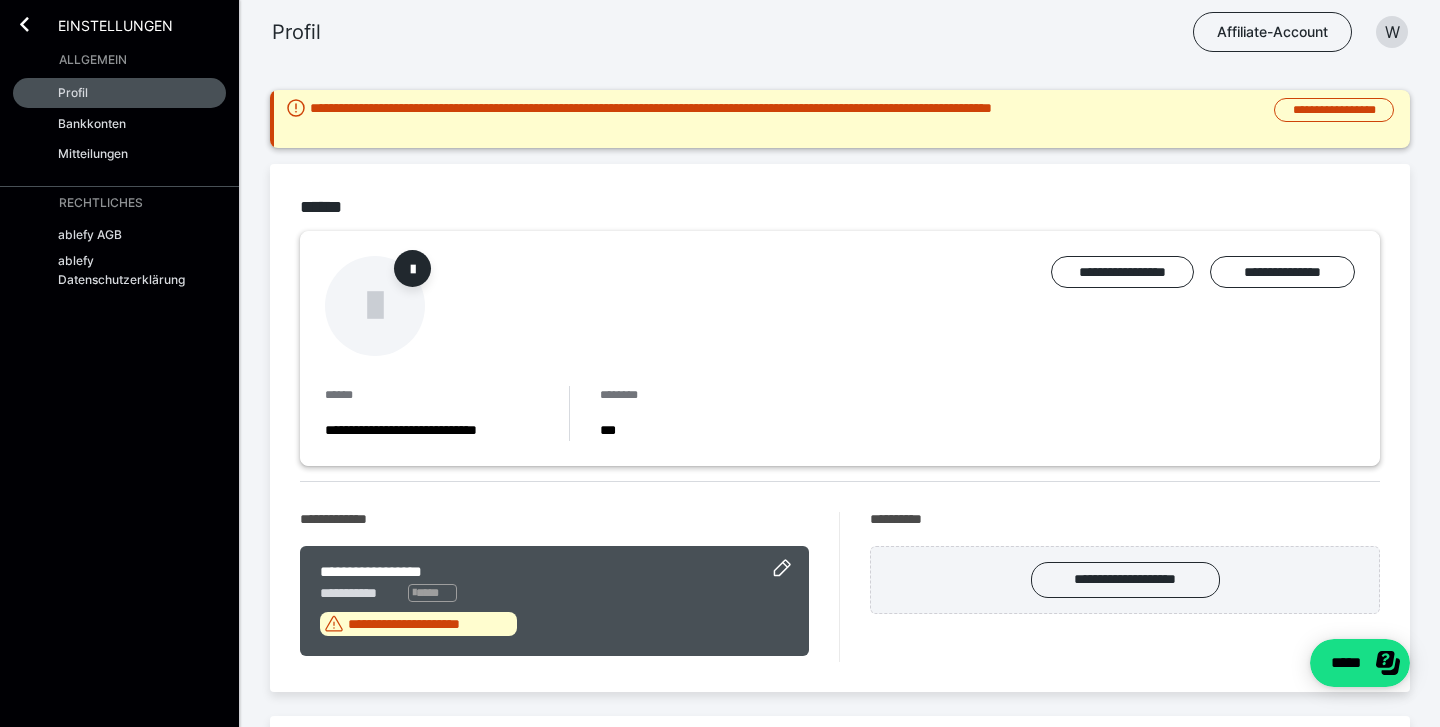 click on "Einstellungen" at bounding box center (101, 24) 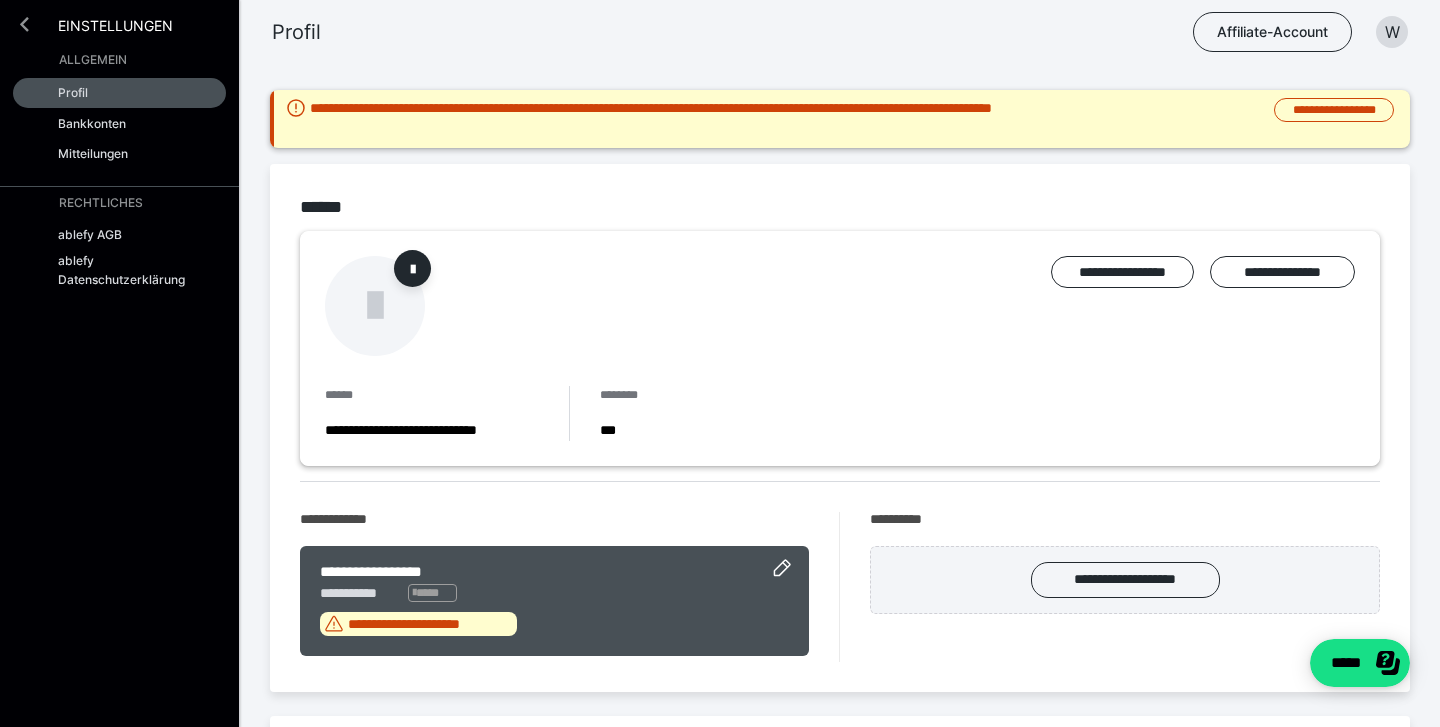 click at bounding box center (24, 24) 